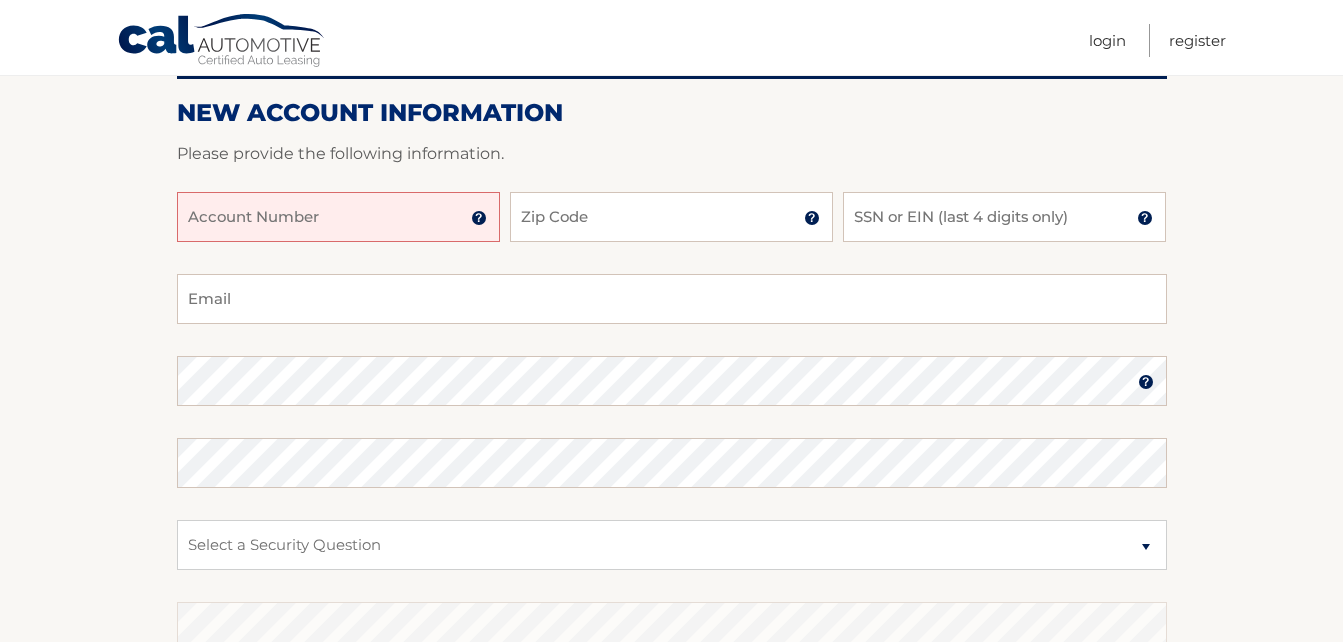 scroll, scrollTop: 240, scrollLeft: 0, axis: vertical 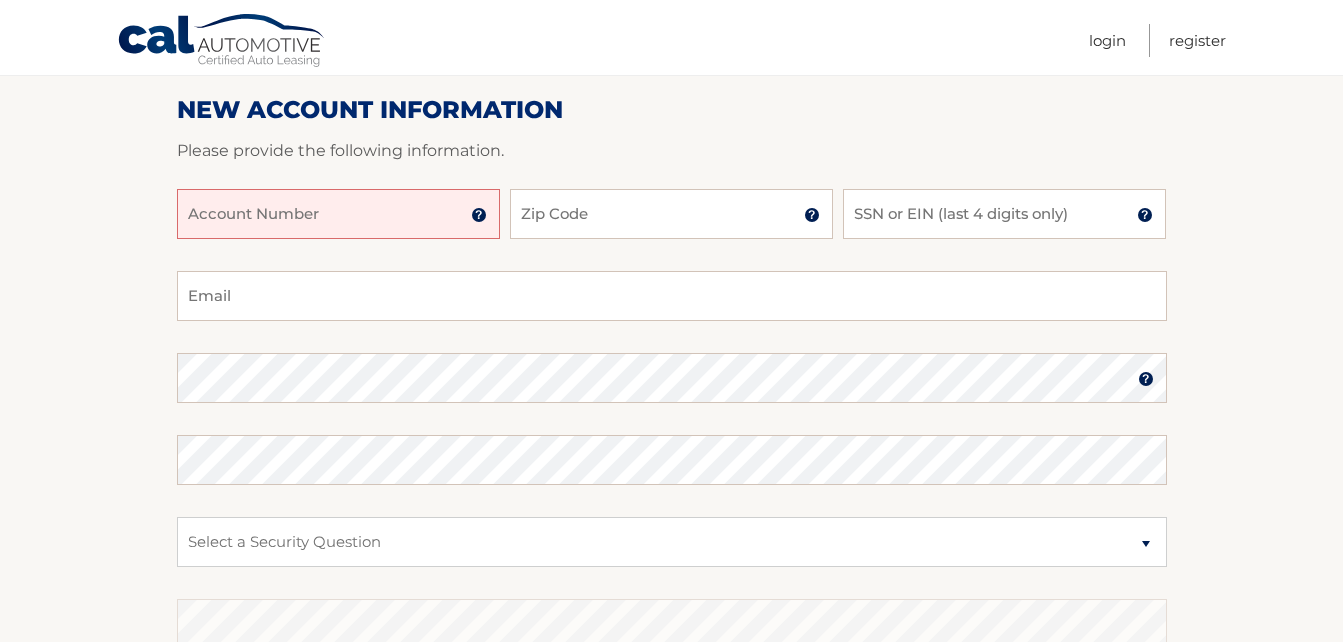 click on "Account Number" at bounding box center (338, 214) 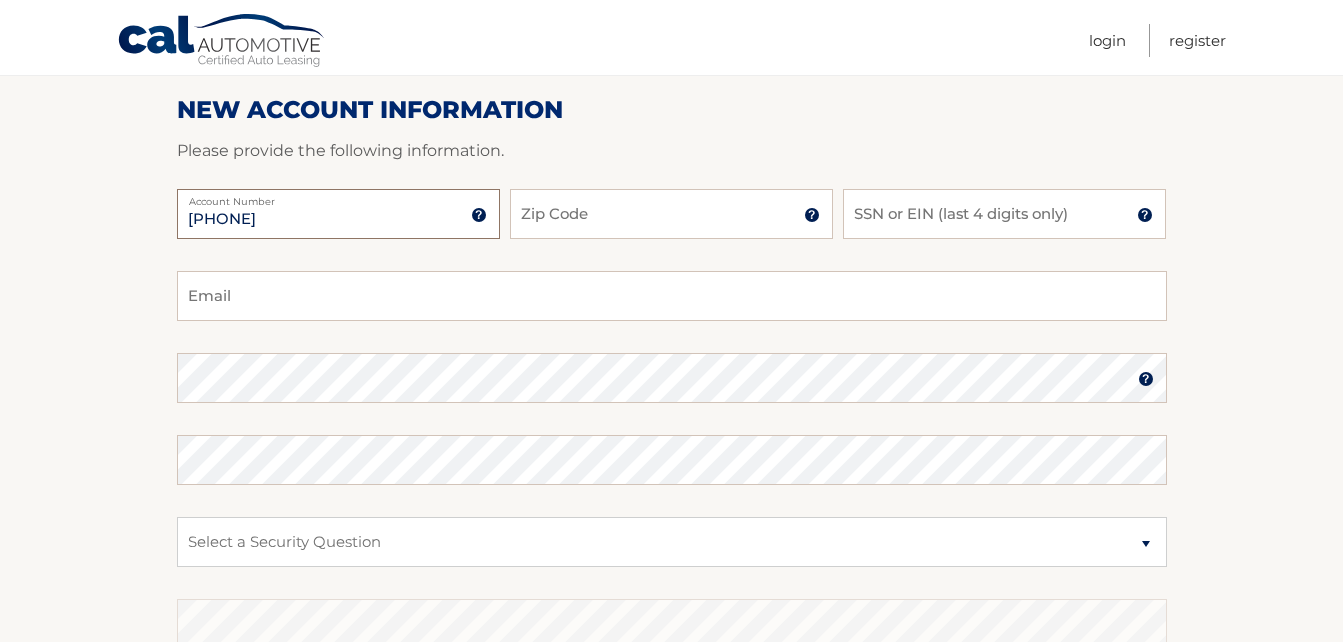 type on "44455943068" 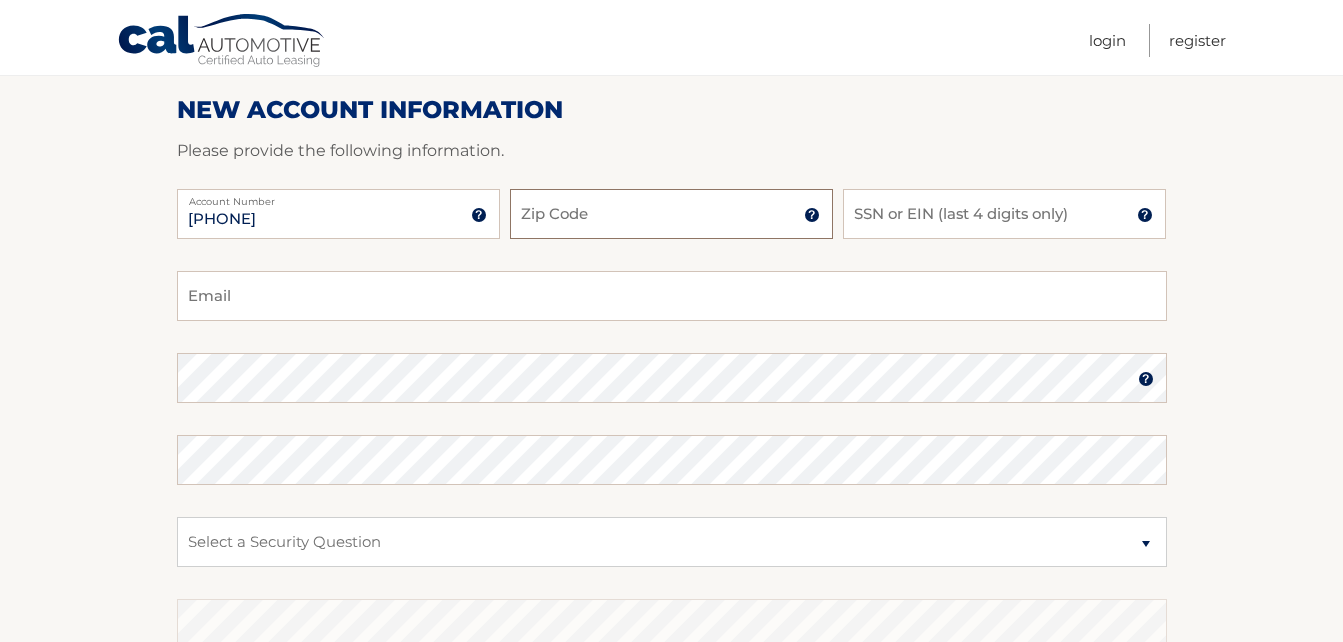 click on "Zip Code" at bounding box center [671, 214] 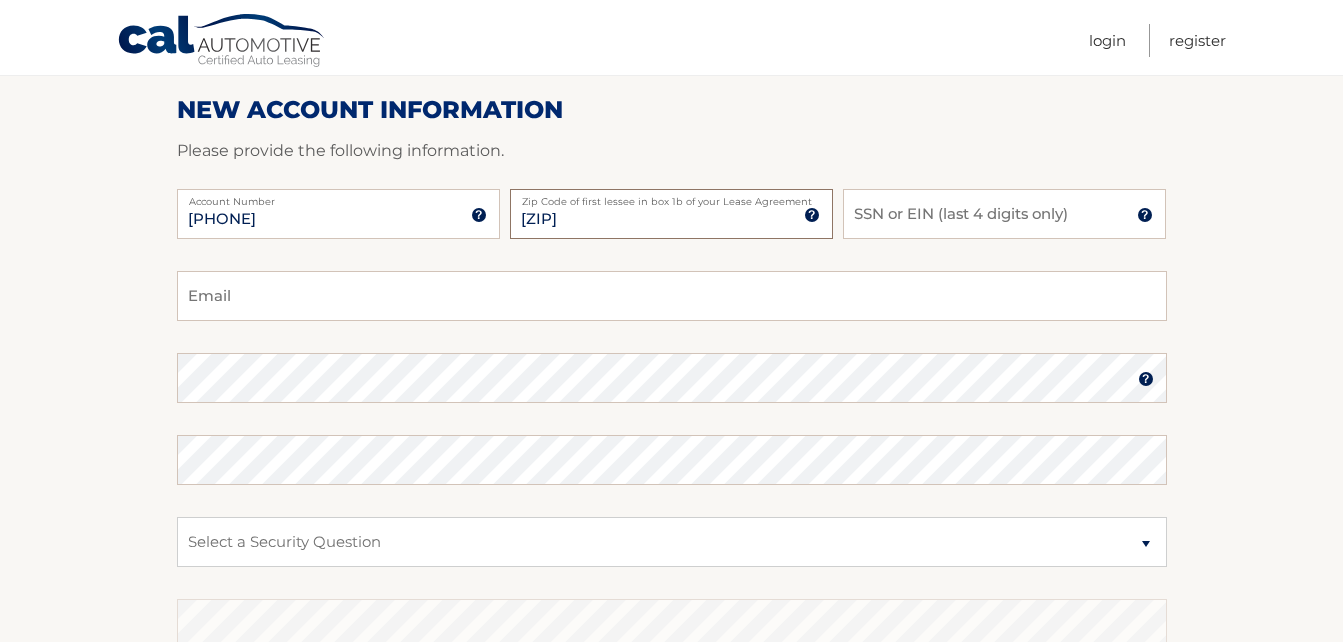 type on "[POSTAL_CODE]" 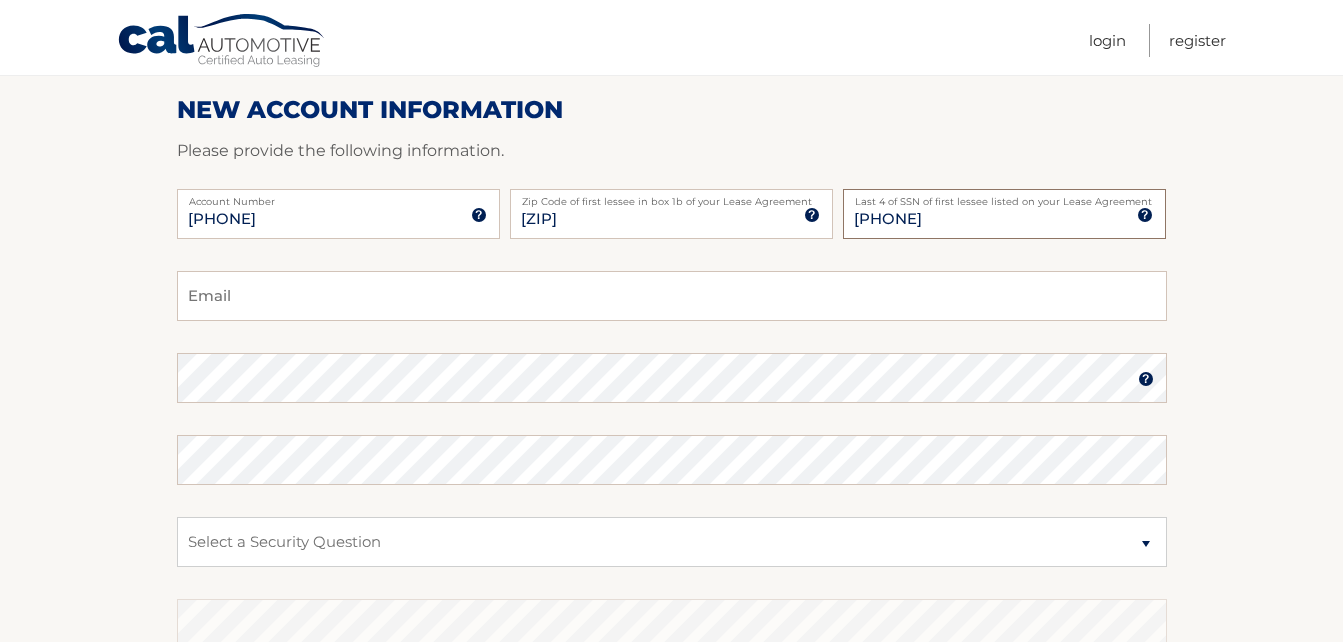 type on "9142" 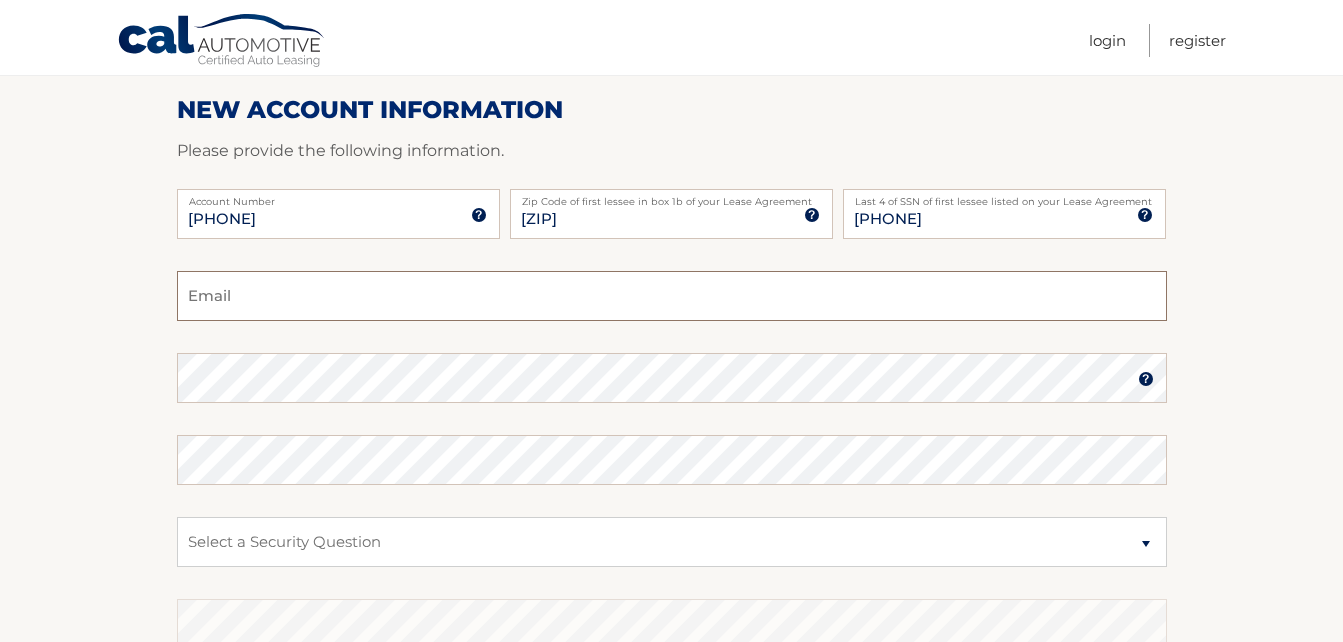 click on "Email" at bounding box center (672, 296) 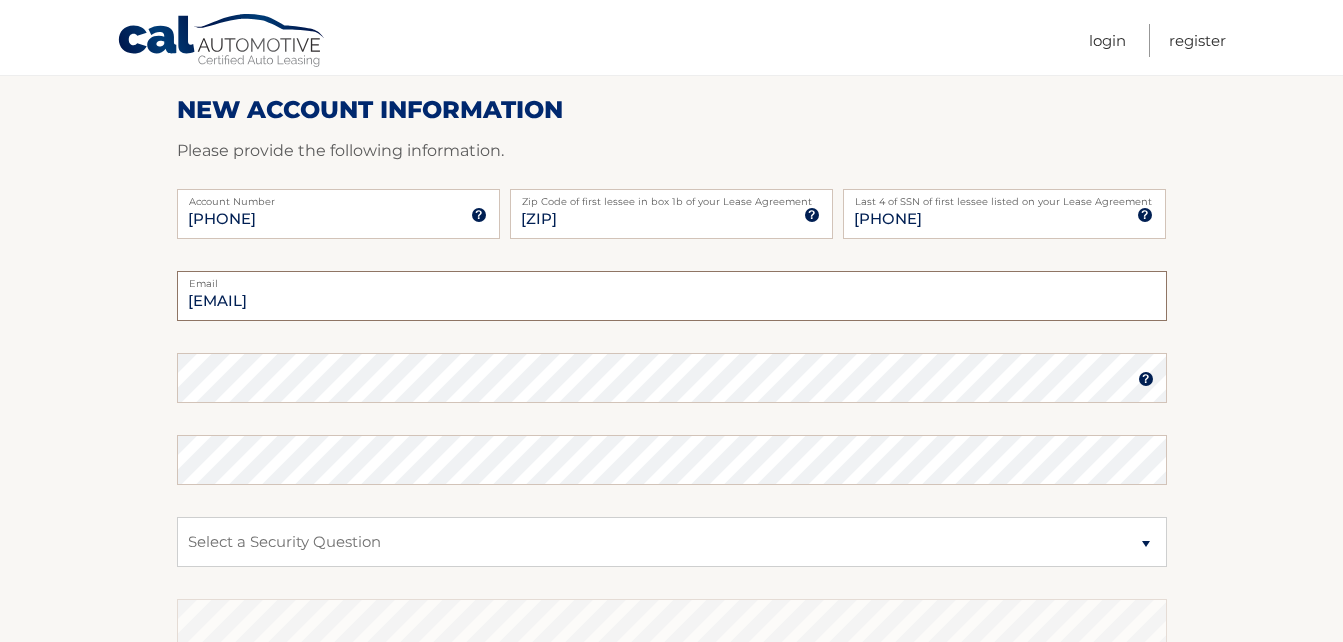 type on "[EMAIL]" 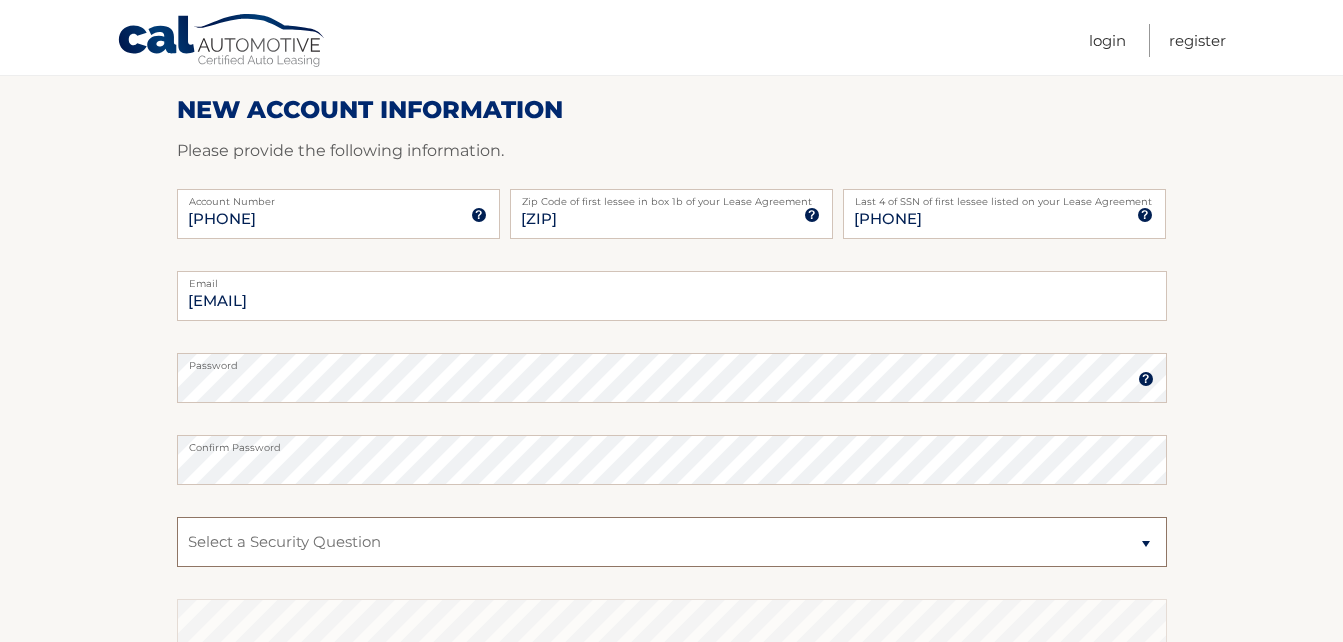 click on "Select a Security Question
What was the name of your elementary school?
What is your mother’s maiden name?
What street did you live on in the third grade?
In what city or town was your first job?
What was your childhood phone number including area code? (e.g., 000-000-0000)" at bounding box center [672, 542] 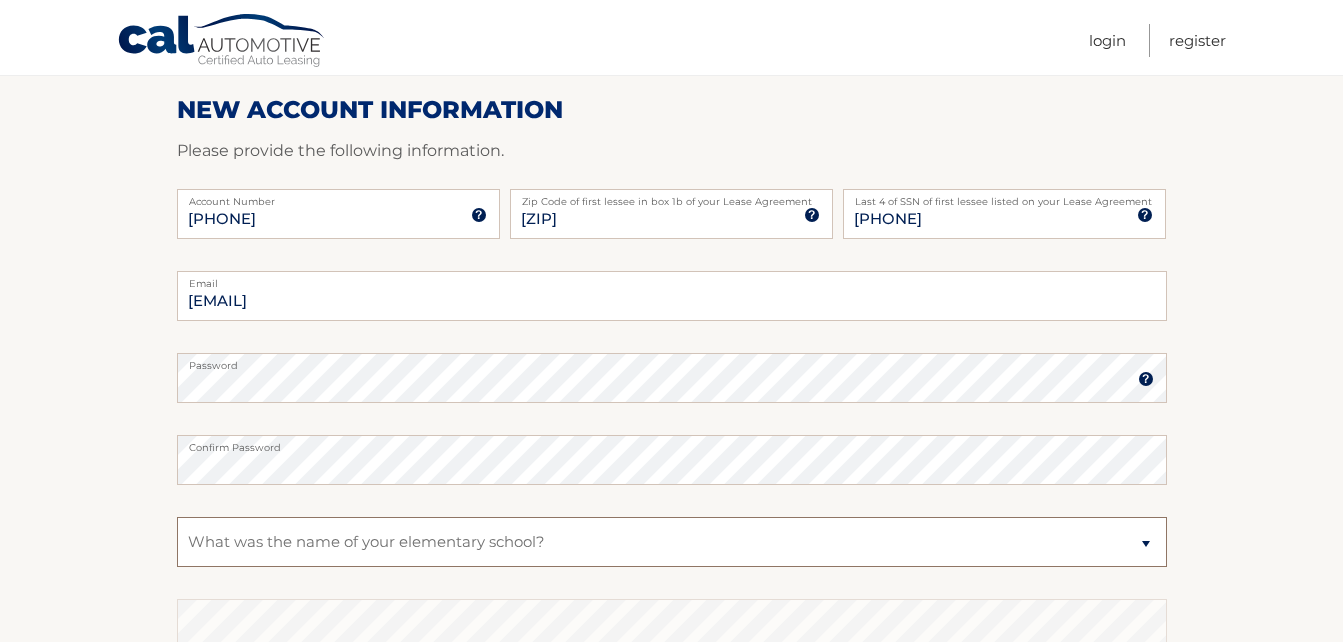 click on "Select a Security Question
What was the name of your elementary school?
What is your mother’s maiden name?
What street did you live on in the third grade?
In what city or town was your first job?
What was your childhood phone number including area code? (e.g., 000-000-0000)" at bounding box center [672, 542] 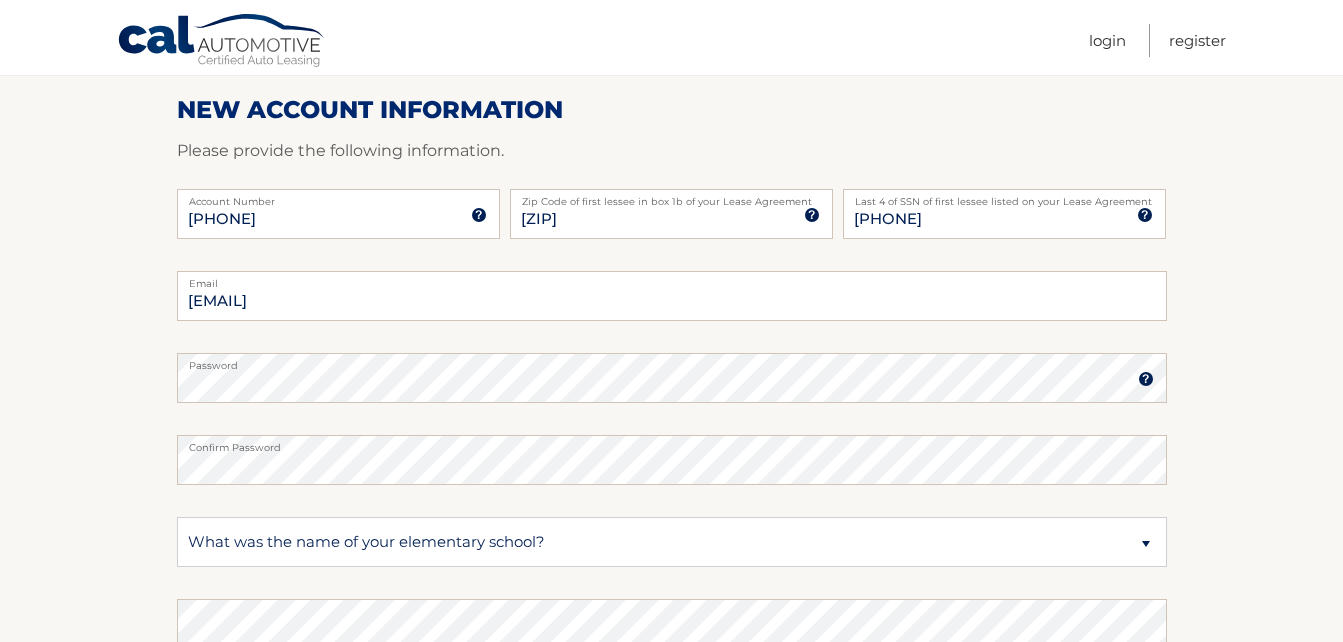 click on "New Account Information
Please provide the following information.
44455943068
Account Number
11 digit account number provided on your coupon book or Welcome Letter
10013
Zip Code of first lessee in box 1b of your Lease Agreement
Zip Code of first lessee in box 1b of your Lease Agreement
9142
Last 4 of SSN of first lessee listed on your Lease Agreement
Last 4 of SSN of first lessee listed on your Lease Agreement
theresa@hirtenstein.com
Email" at bounding box center [671, 395] 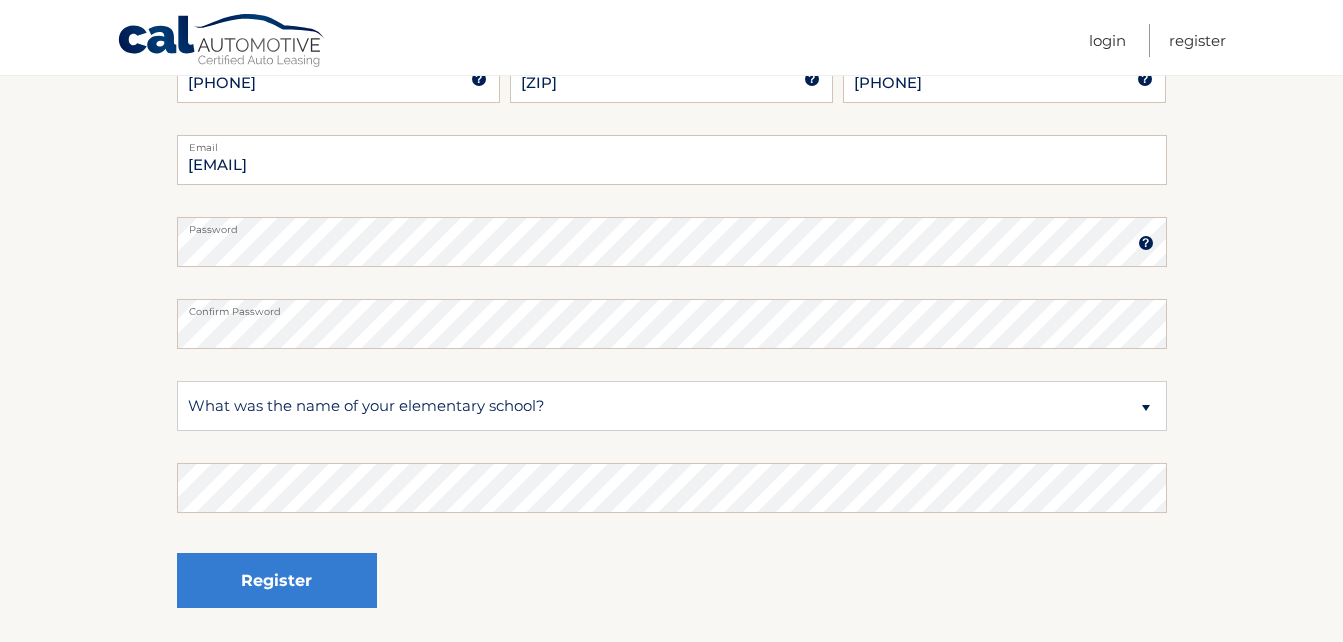 scroll, scrollTop: 400, scrollLeft: 0, axis: vertical 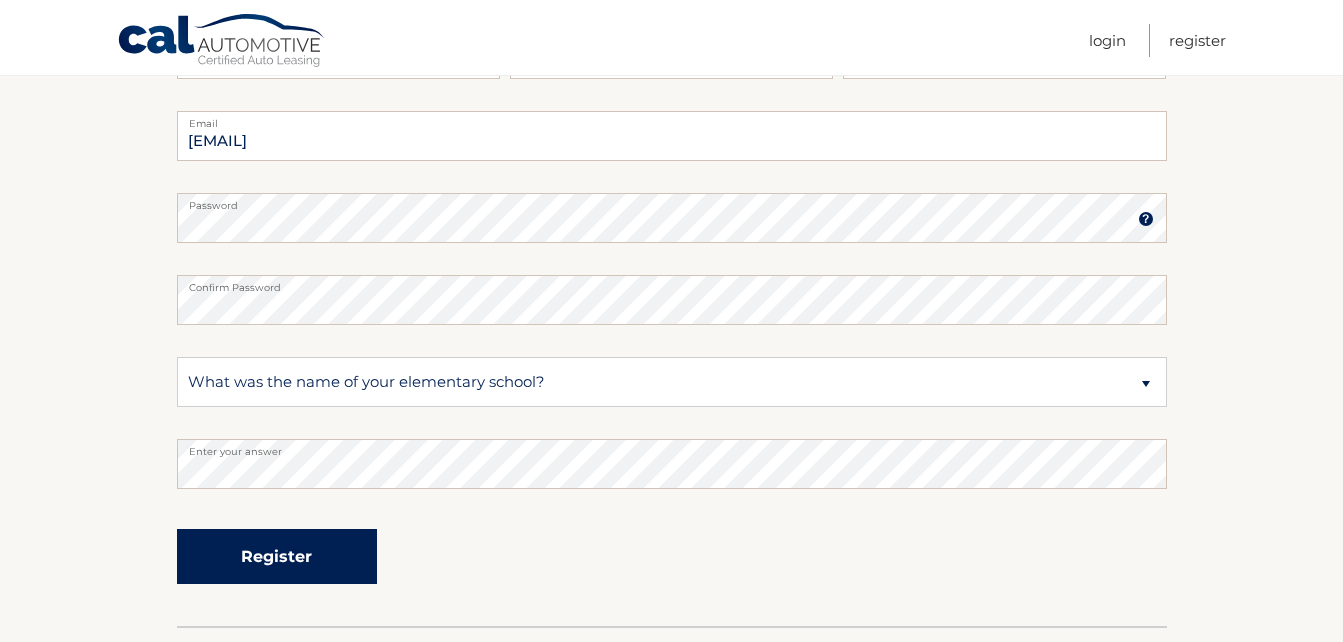 click on "Register" at bounding box center (277, 556) 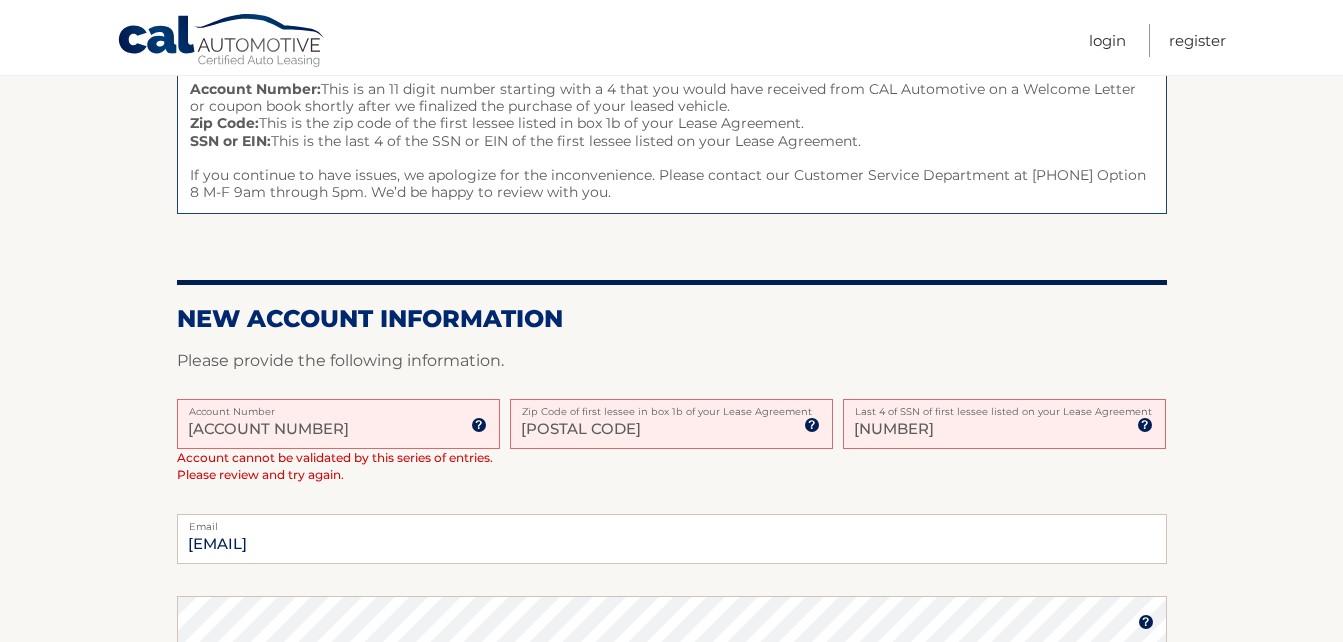 scroll, scrollTop: 520, scrollLeft: 0, axis: vertical 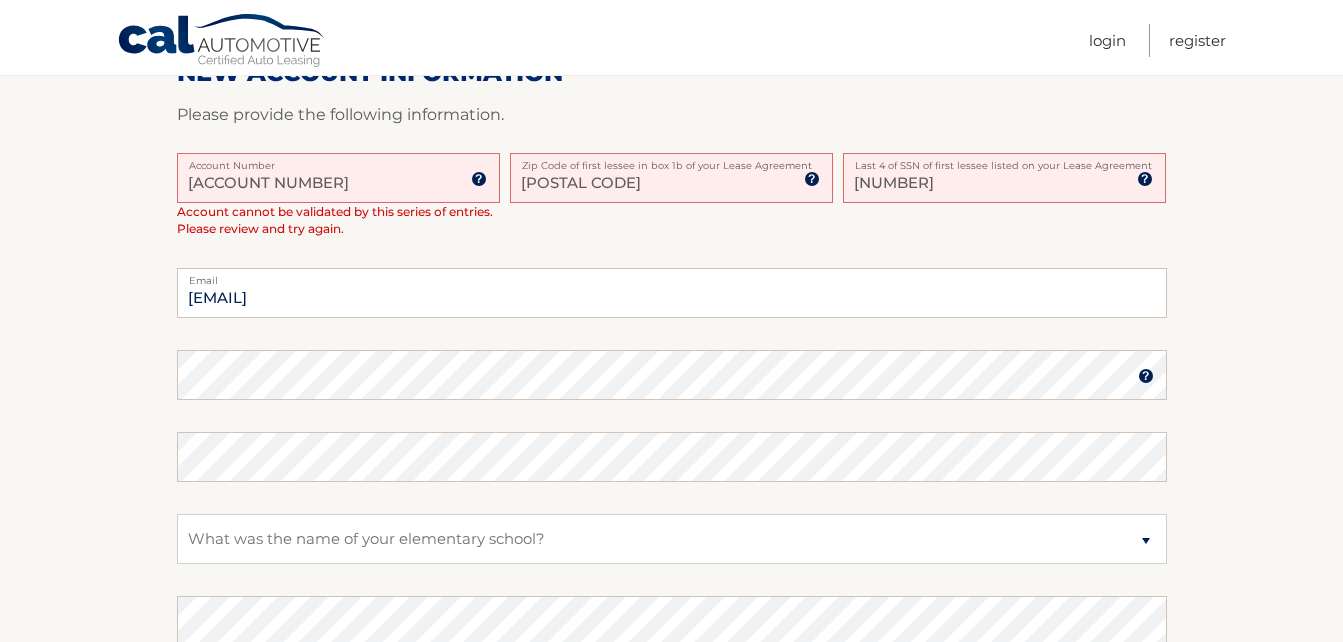 click on "[NUMBER]" at bounding box center [1004, 178] 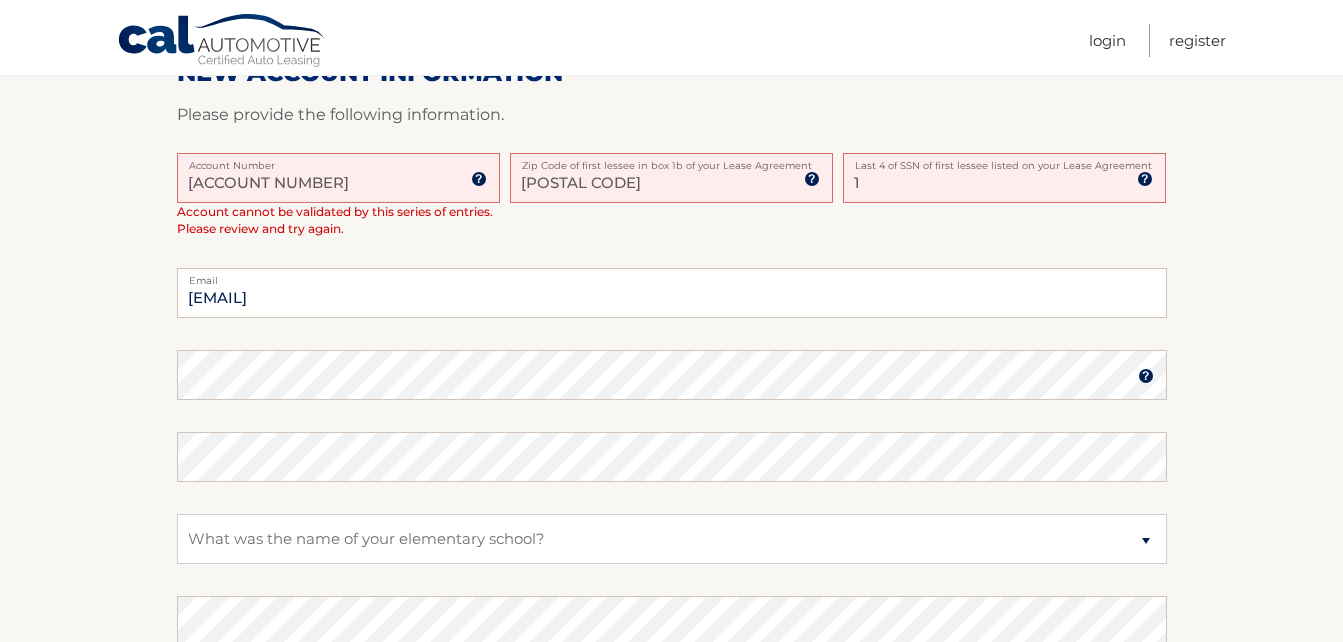 click on "1
Last 4 of [SSN] of first lessee listed on your Lease Agreement" at bounding box center (1004, 178) 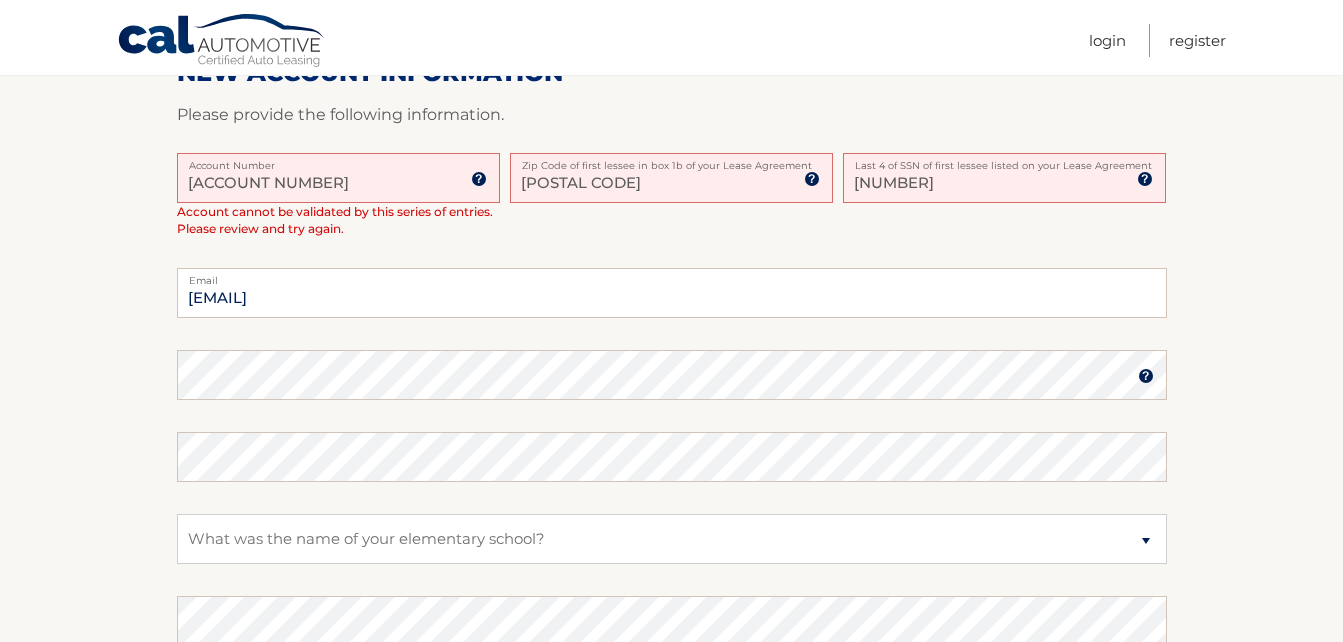 type on "[NUMBER]" 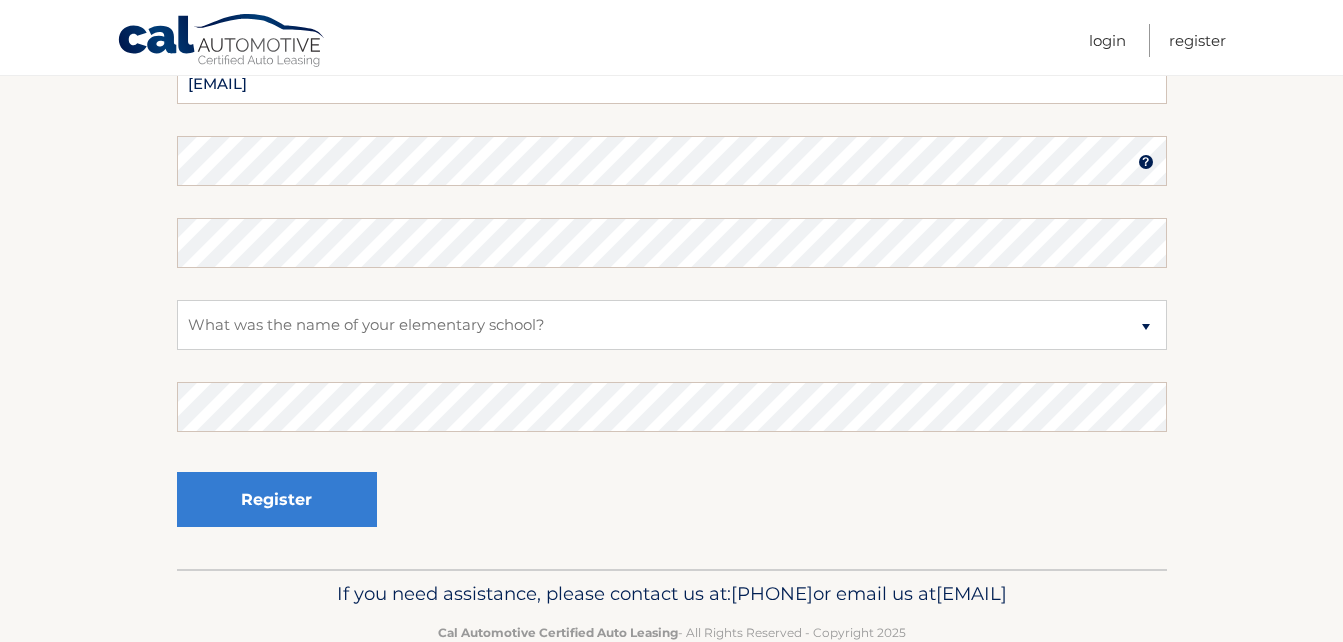 scroll, scrollTop: 813, scrollLeft: 0, axis: vertical 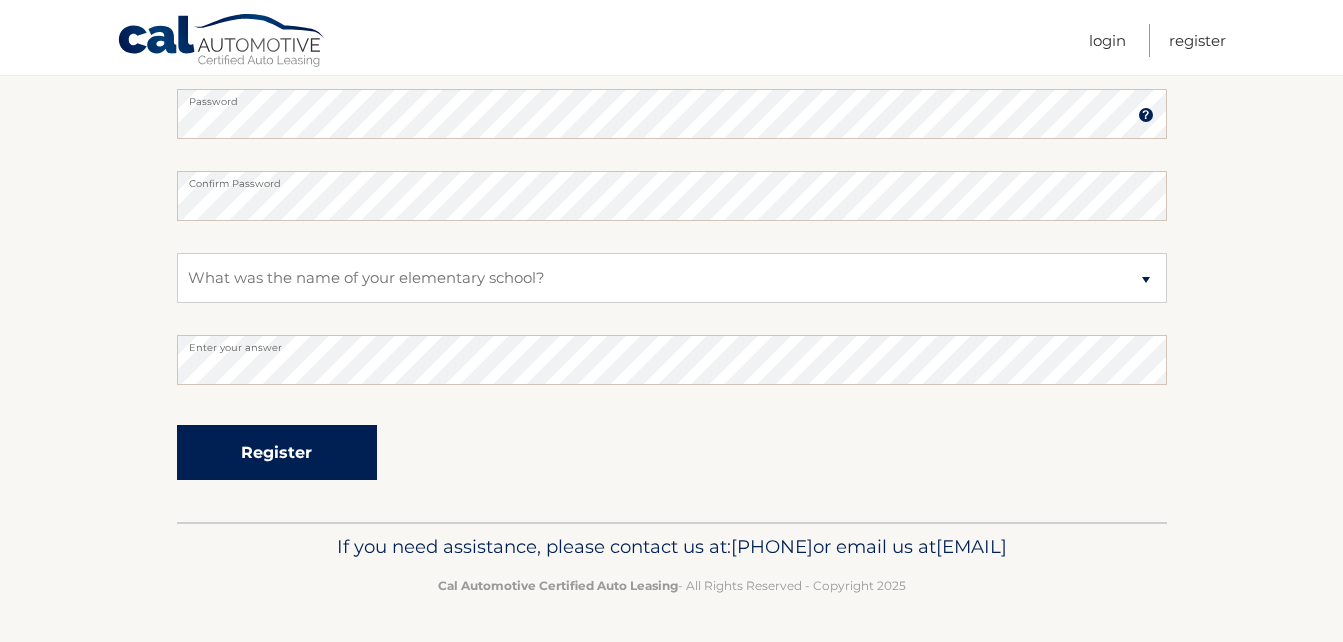 click on "Register" at bounding box center (277, 452) 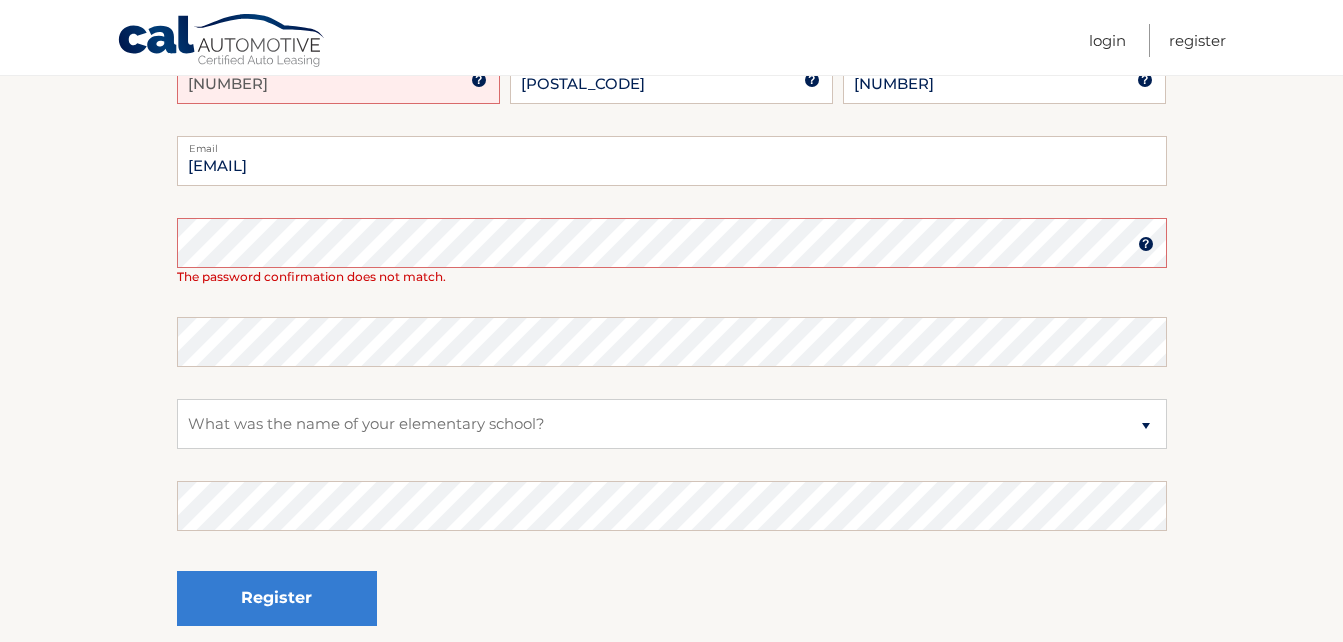 scroll, scrollTop: 440, scrollLeft: 0, axis: vertical 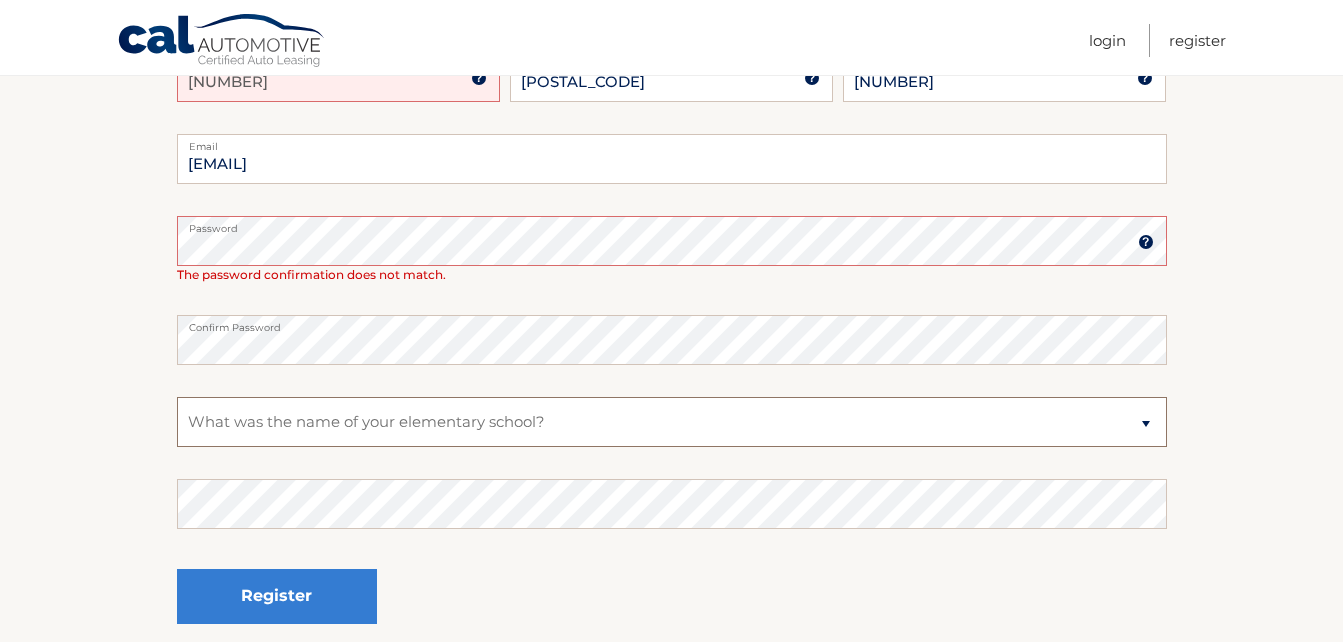 click on "Select a Security Question
What was the name of your elementary school?
What is your mother’s maiden name?
What street did you live on in the third grade?
In what city or town was your first job?
What was your childhood phone number including area code? (e.g., 000-000-0000)" at bounding box center [672, 422] 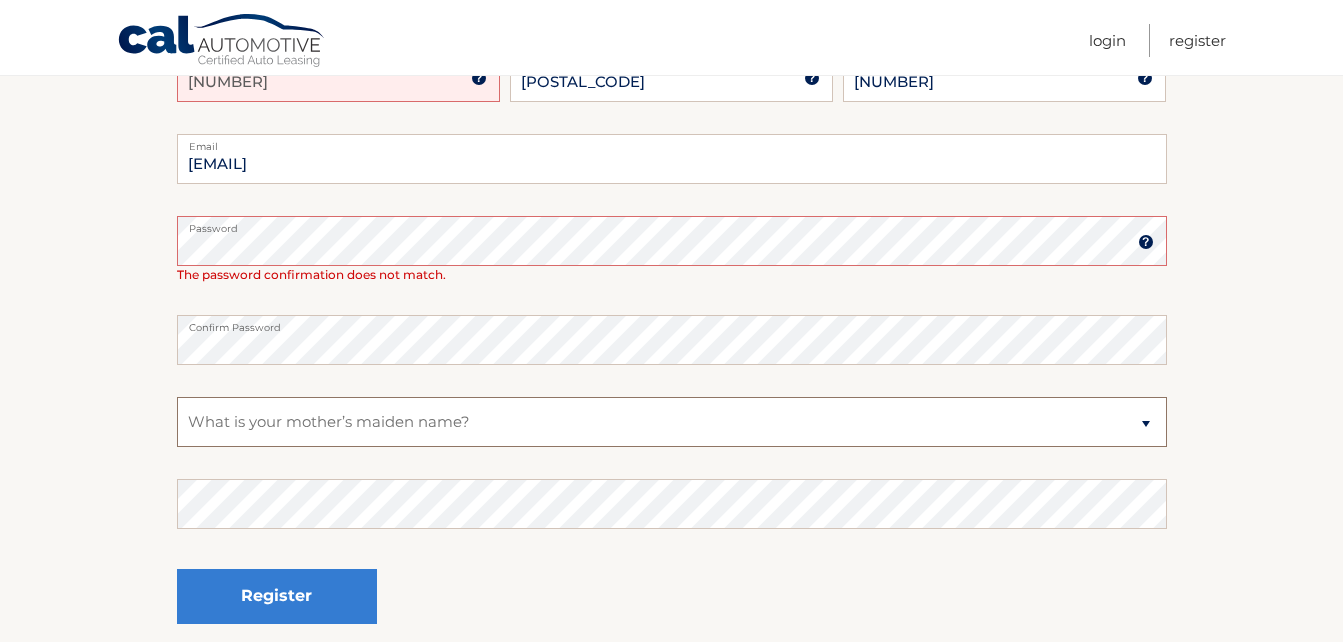 click on "Select a Security Question
What was the name of your elementary school?
What is your mother’s maiden name?
What street did you live on in the third grade?
In what city or town was your first job?
What was your childhood phone number including area code? (e.g., 000-000-0000)" at bounding box center (672, 422) 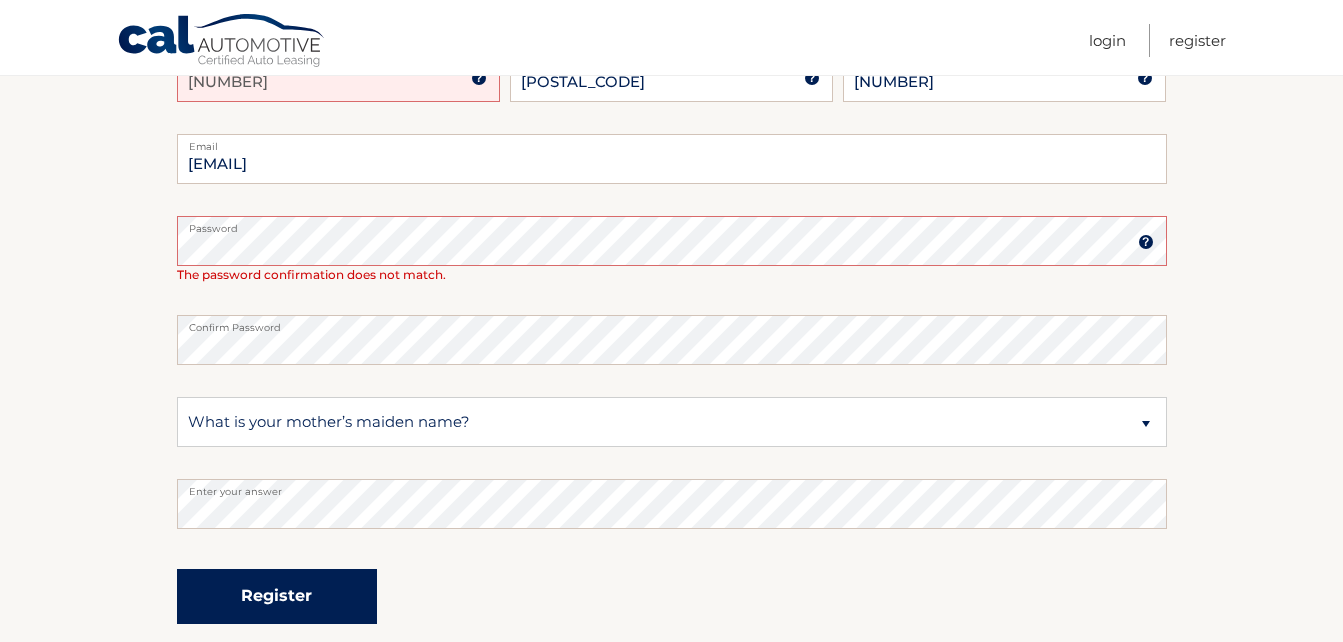 click on "Register" at bounding box center [277, 596] 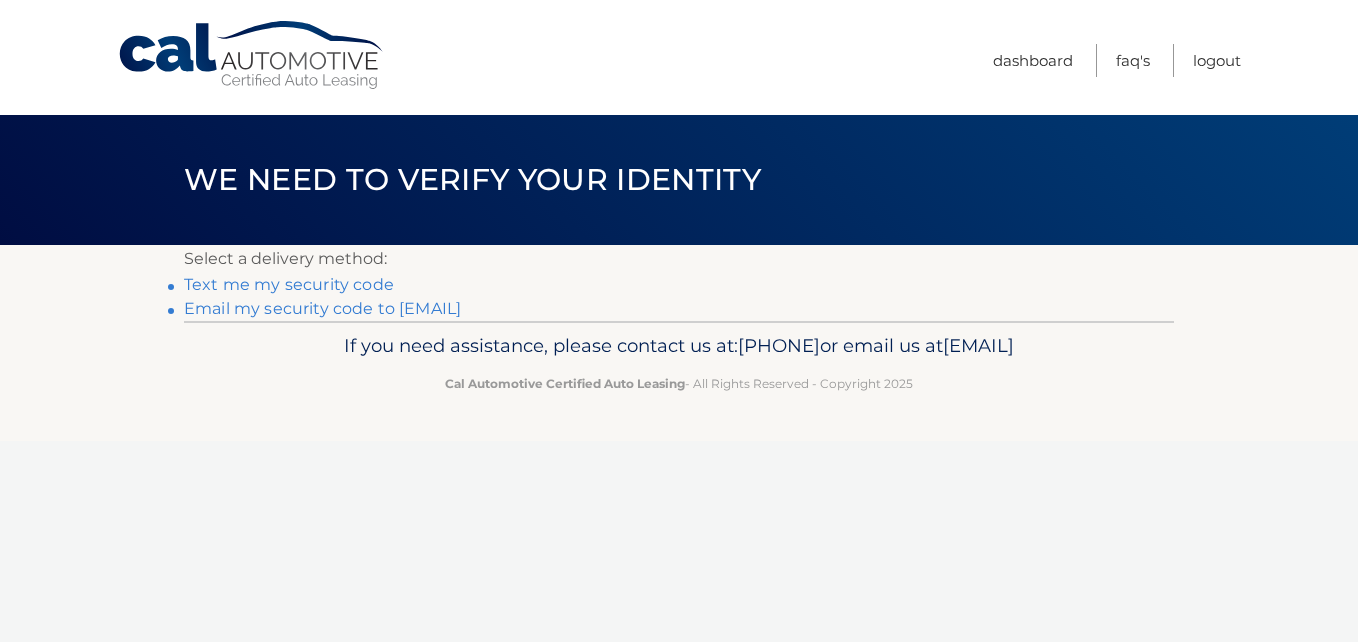 scroll, scrollTop: 0, scrollLeft: 0, axis: both 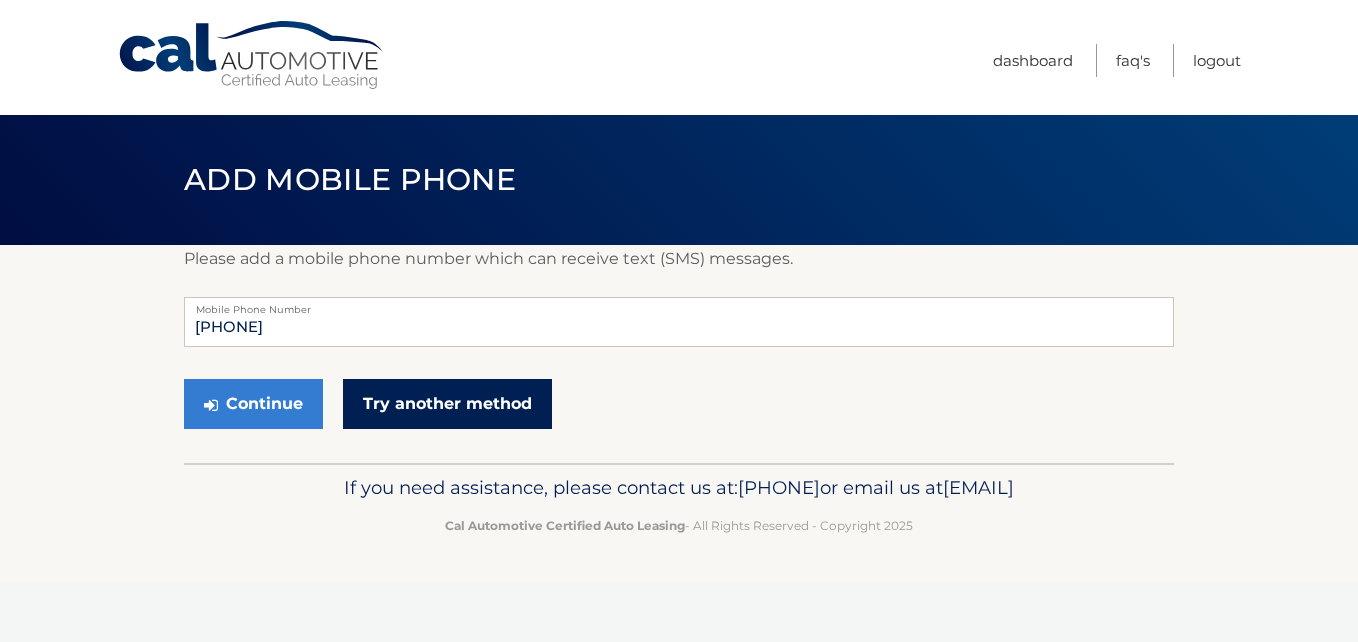 click on "Try another method" at bounding box center [447, 404] 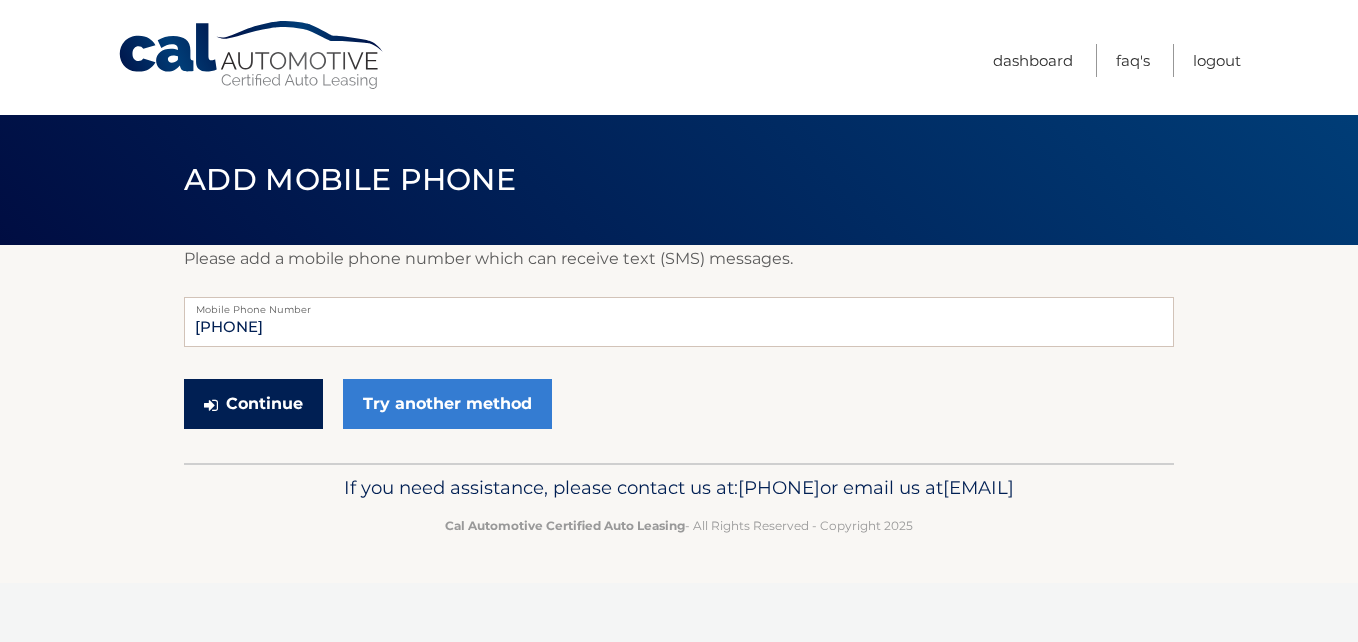 click on "Continue" at bounding box center (253, 404) 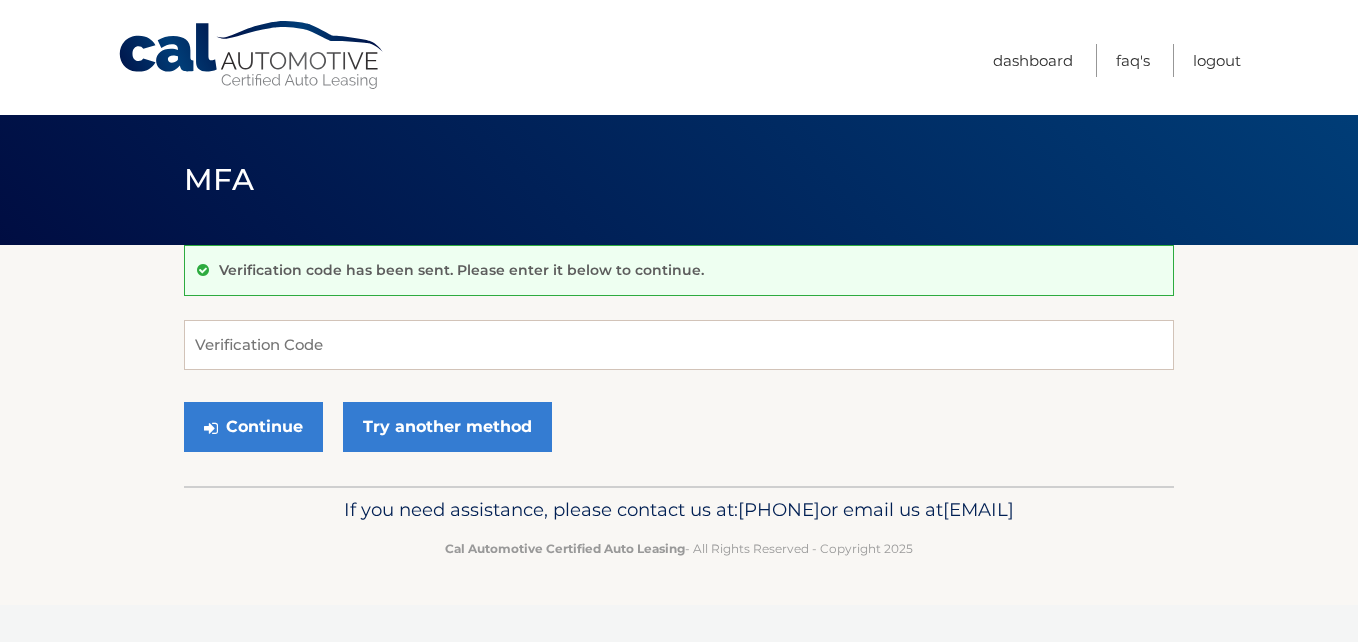 scroll, scrollTop: 0, scrollLeft: 0, axis: both 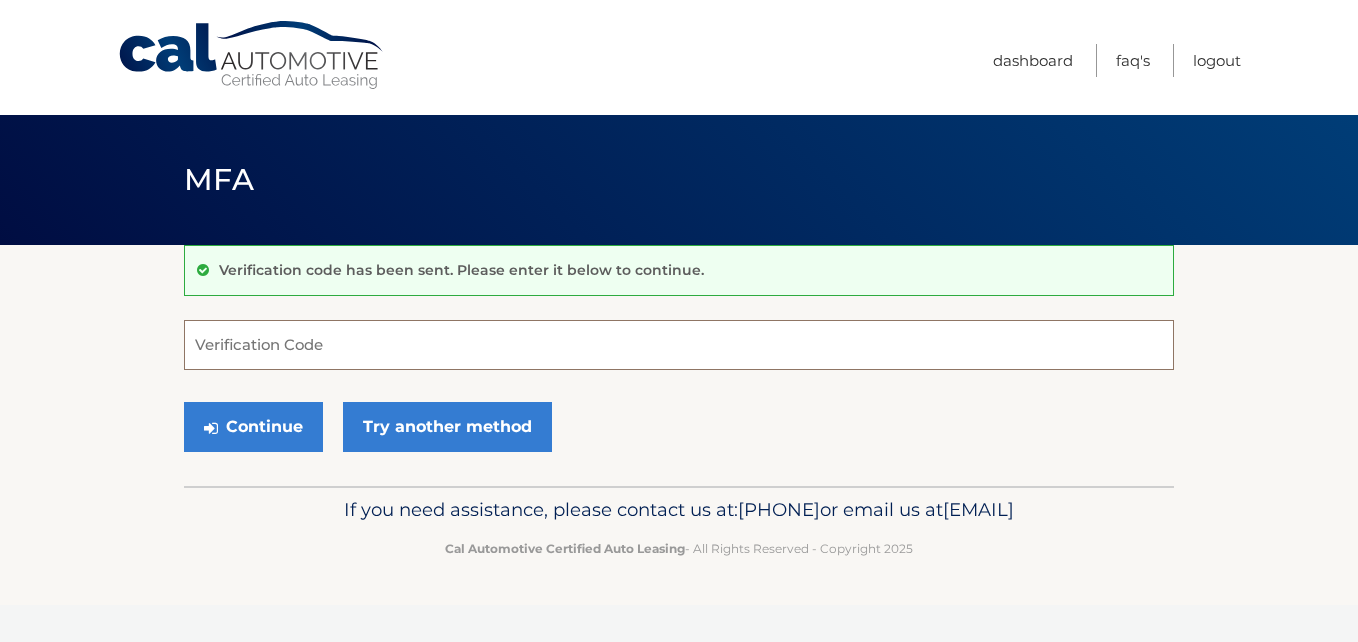 click on "Verification Code" at bounding box center [679, 345] 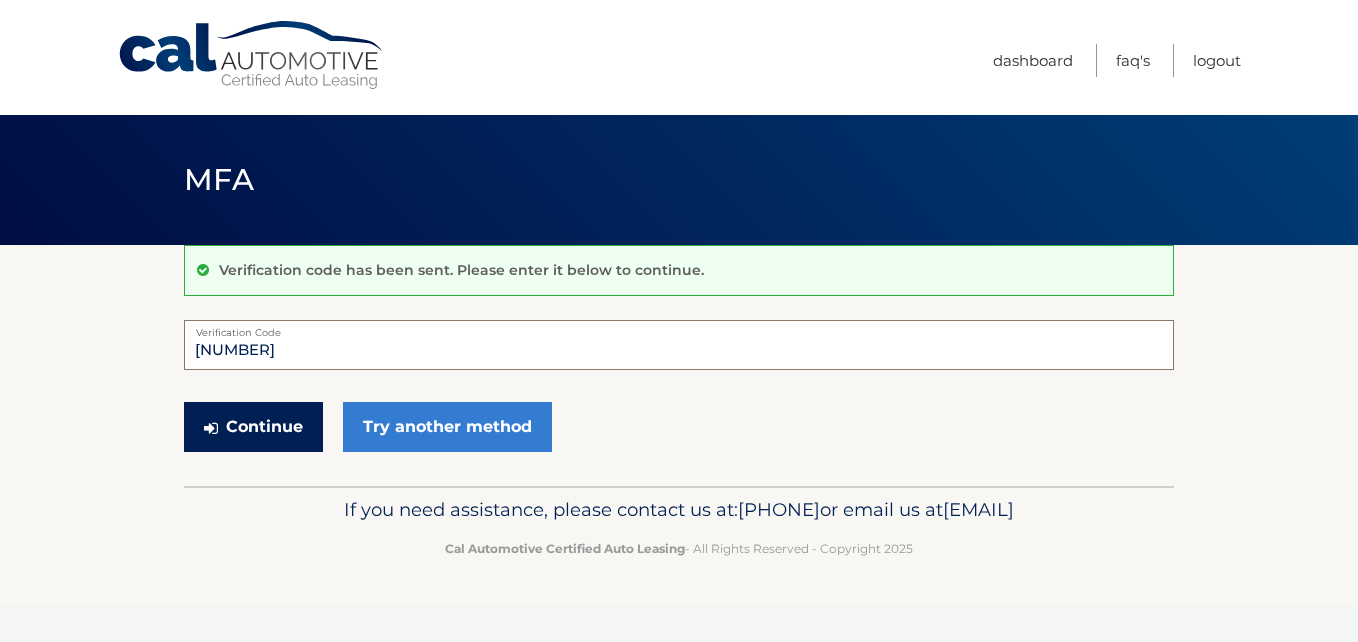 type on "603899" 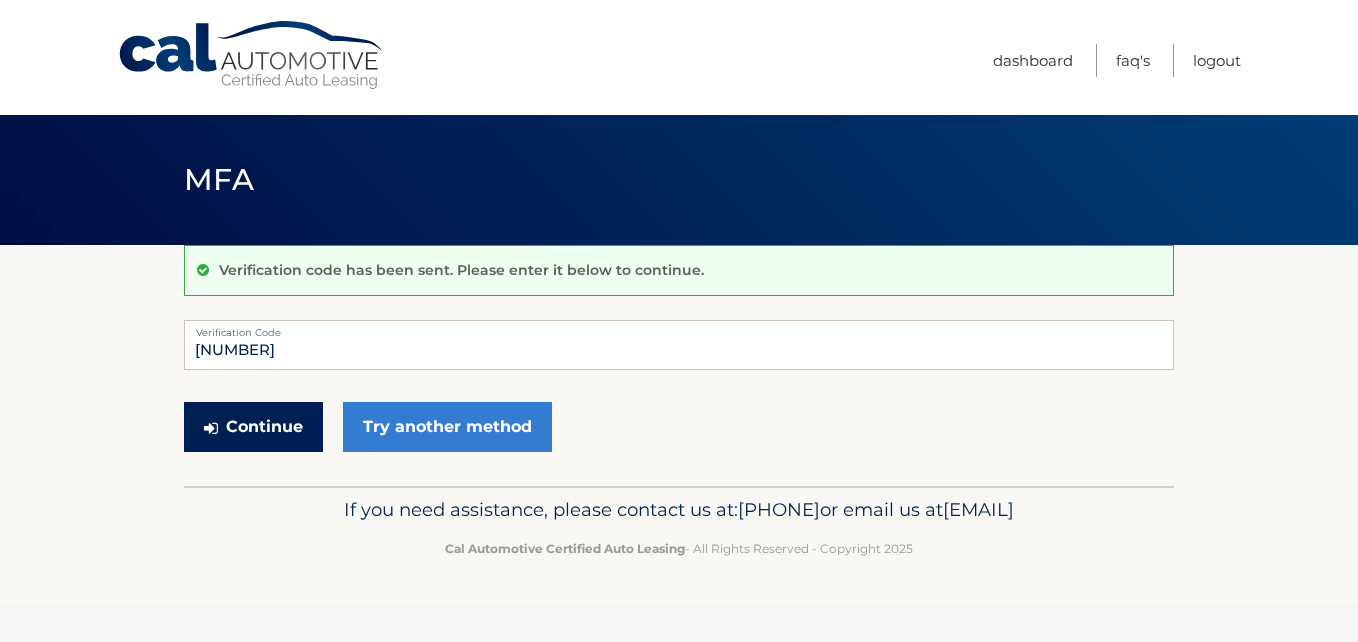 click on "Continue" at bounding box center (253, 427) 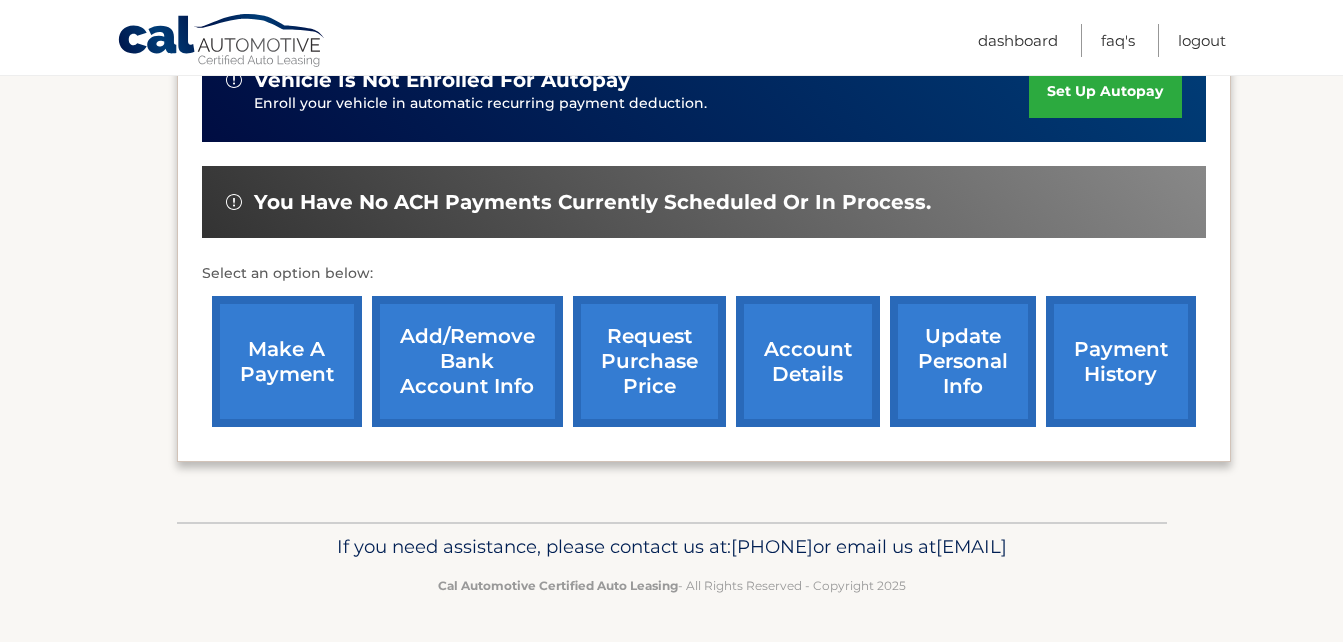 scroll, scrollTop: 598, scrollLeft: 0, axis: vertical 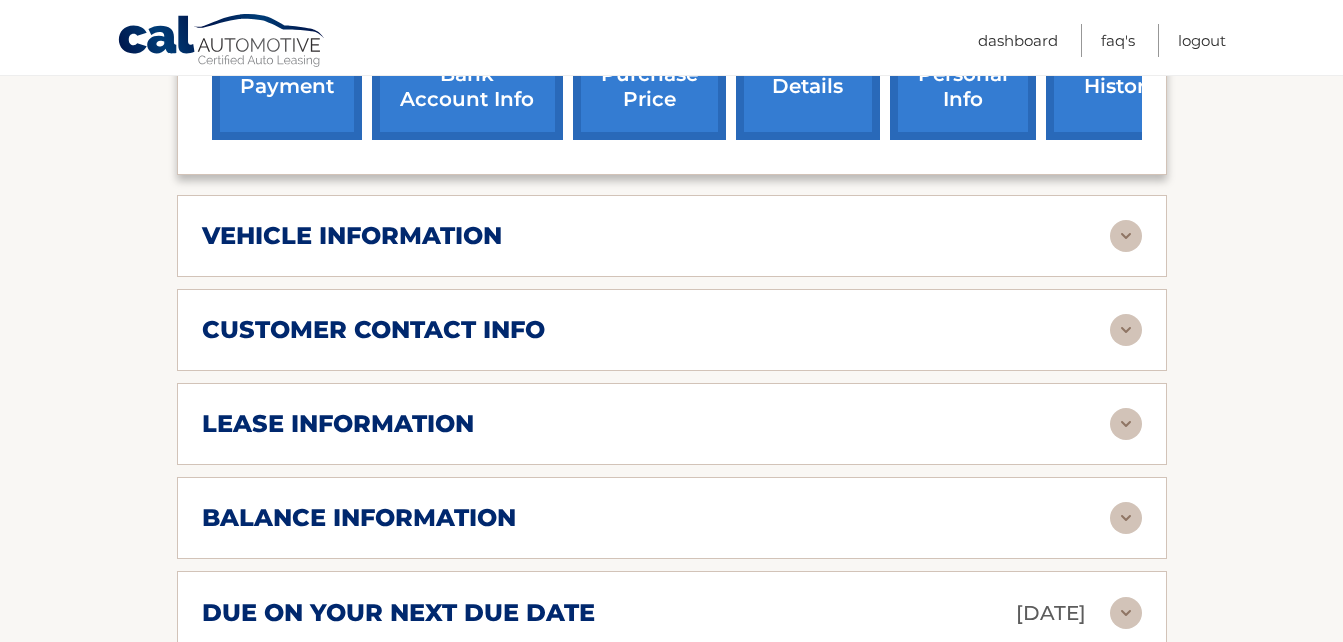 click on "lease information" at bounding box center [656, 424] 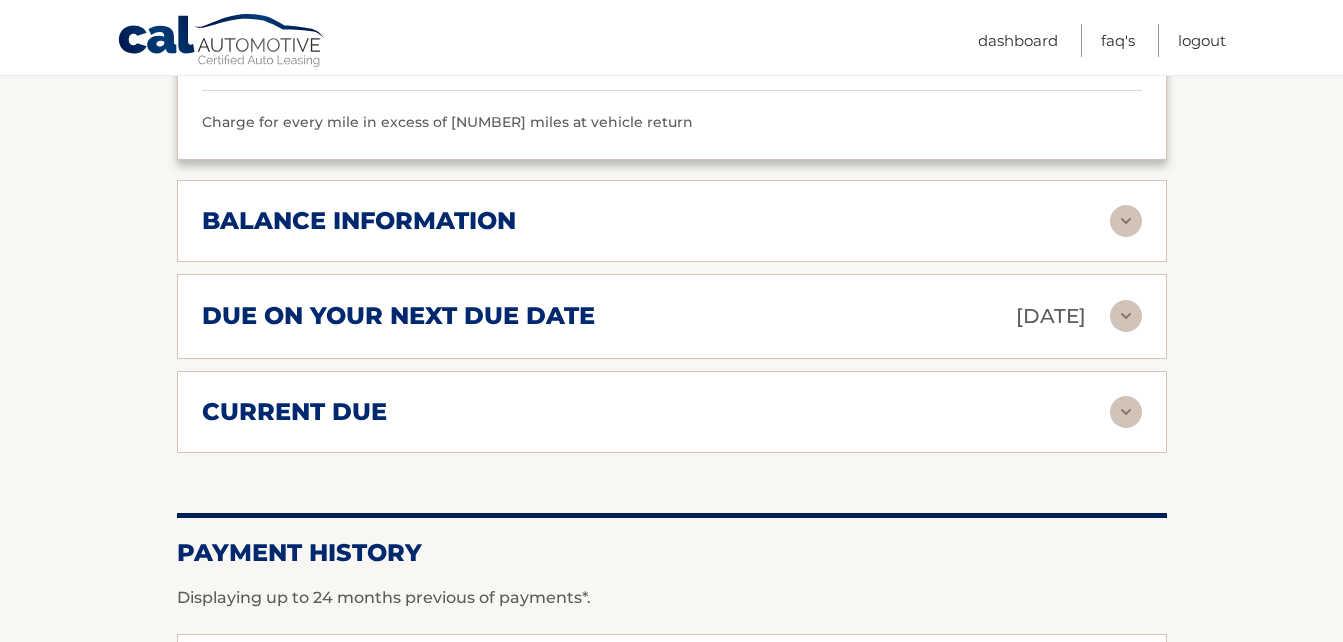 scroll, scrollTop: 1600, scrollLeft: 0, axis: vertical 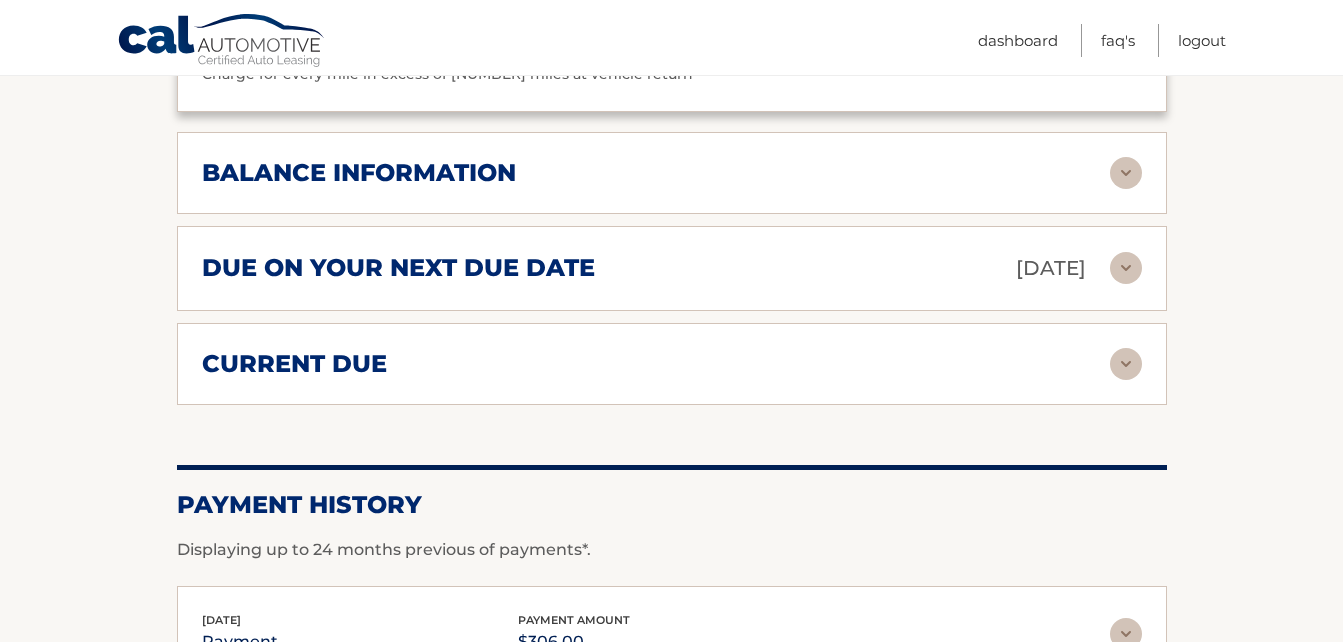 click at bounding box center (1126, 173) 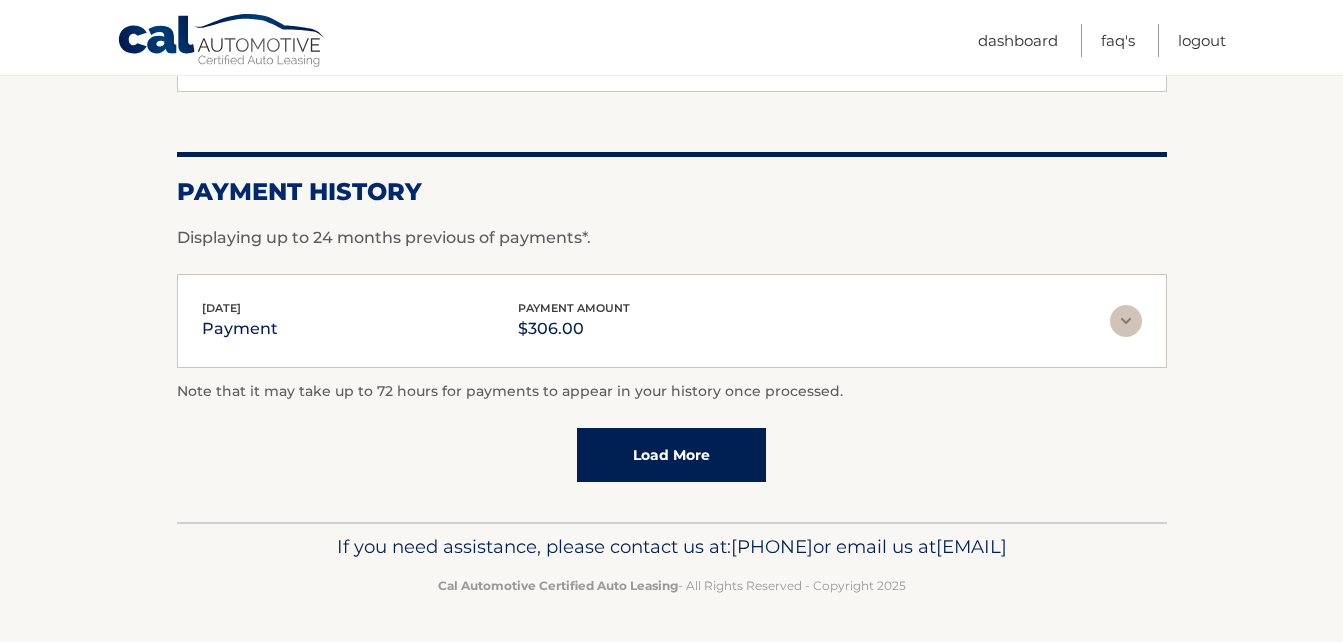scroll, scrollTop: 2186, scrollLeft: 0, axis: vertical 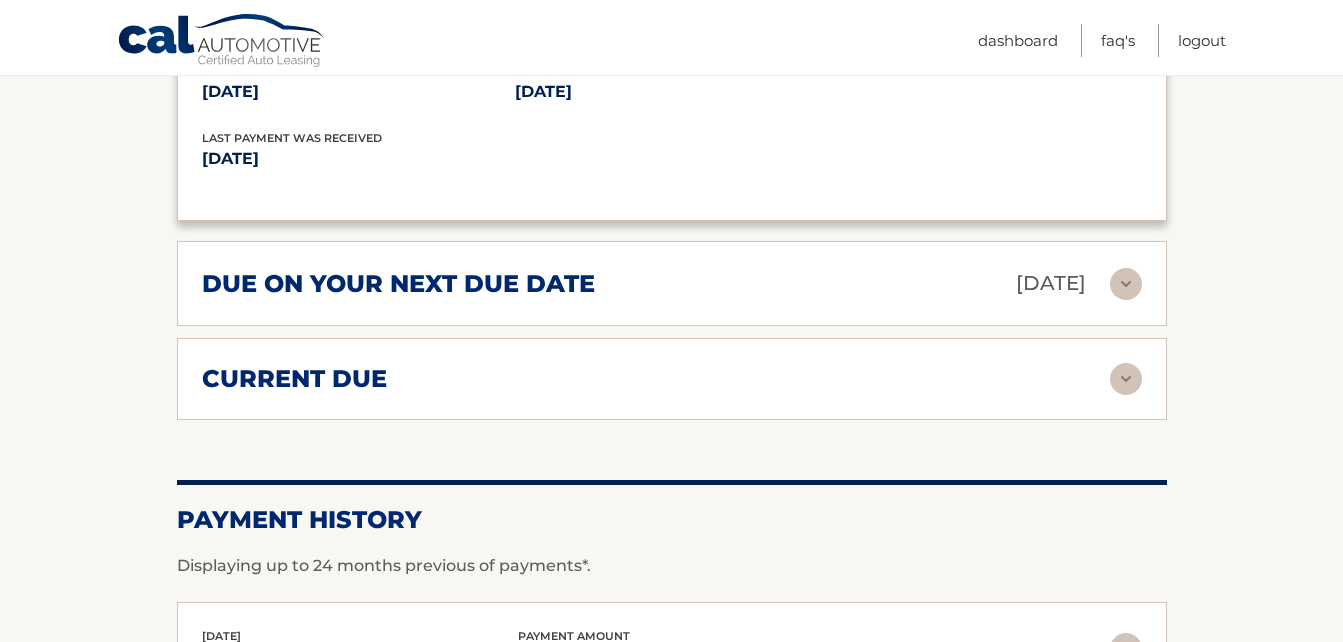 click on "current due" at bounding box center [656, 379] 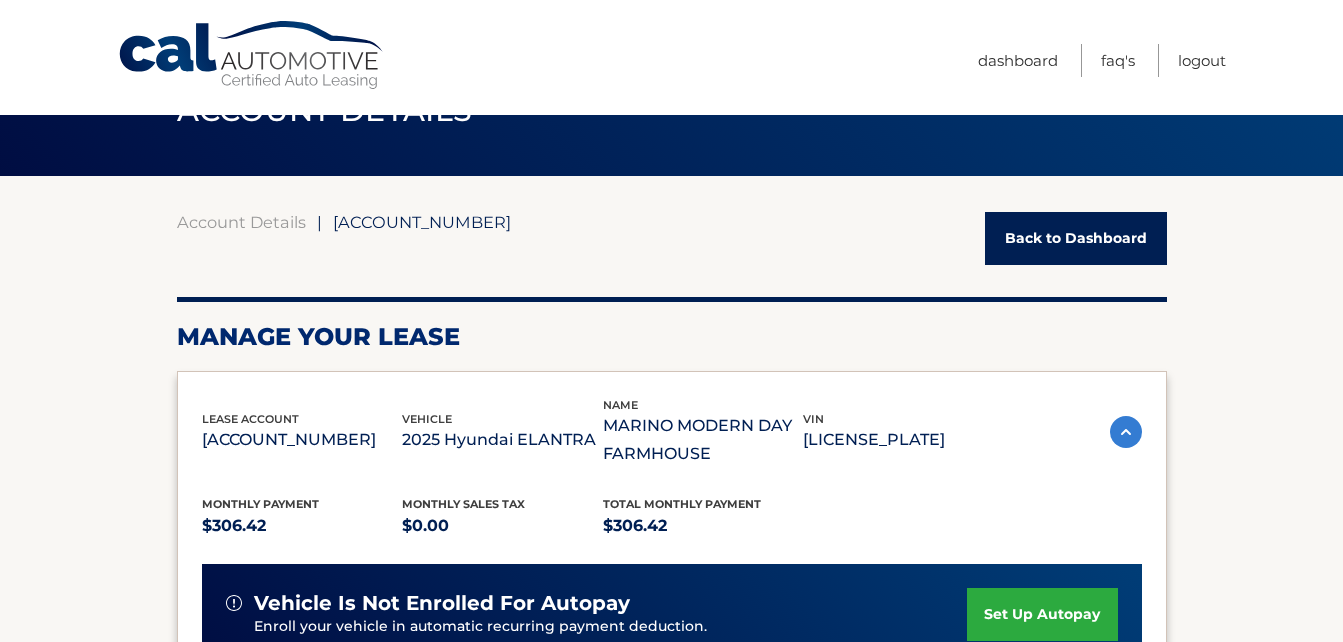 scroll, scrollTop: 0, scrollLeft: 0, axis: both 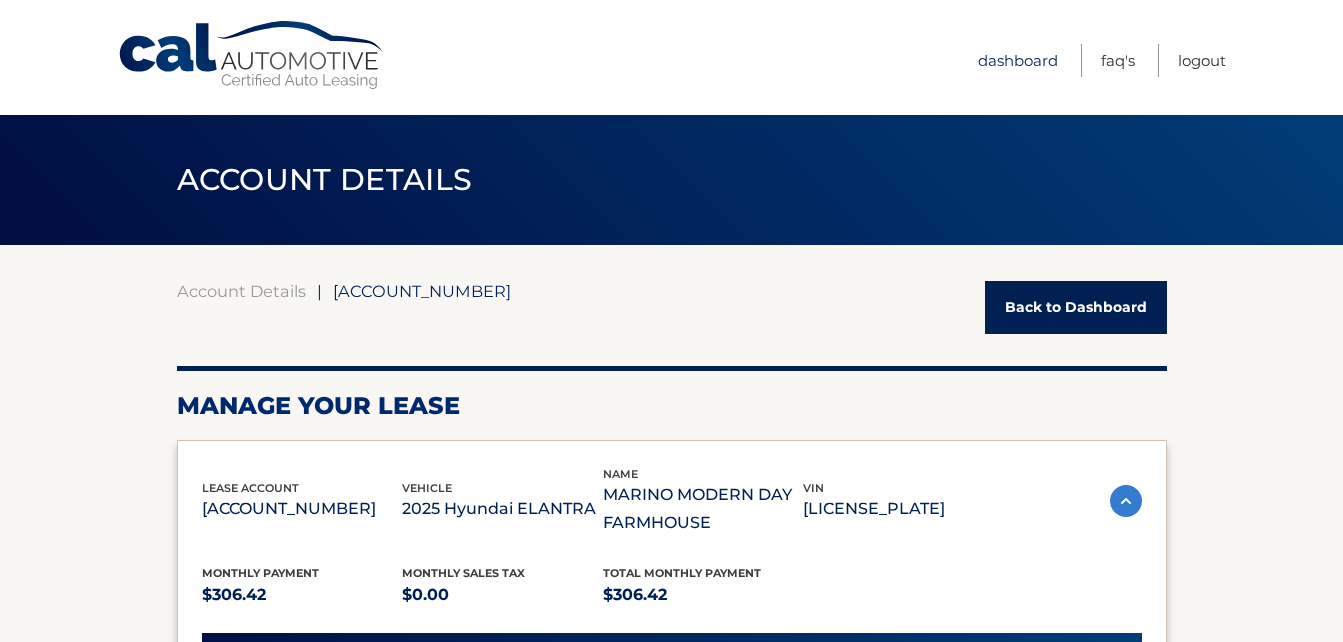 click on "Dashboard" at bounding box center (1018, 60) 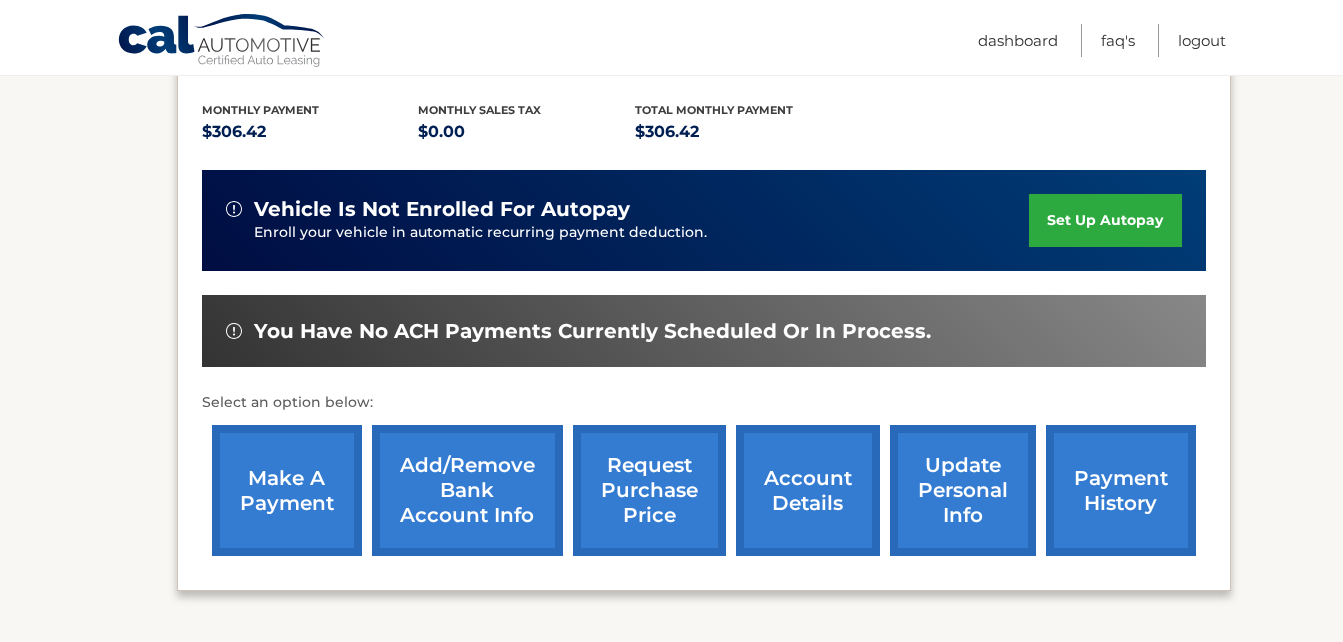 scroll, scrollTop: 440, scrollLeft: 0, axis: vertical 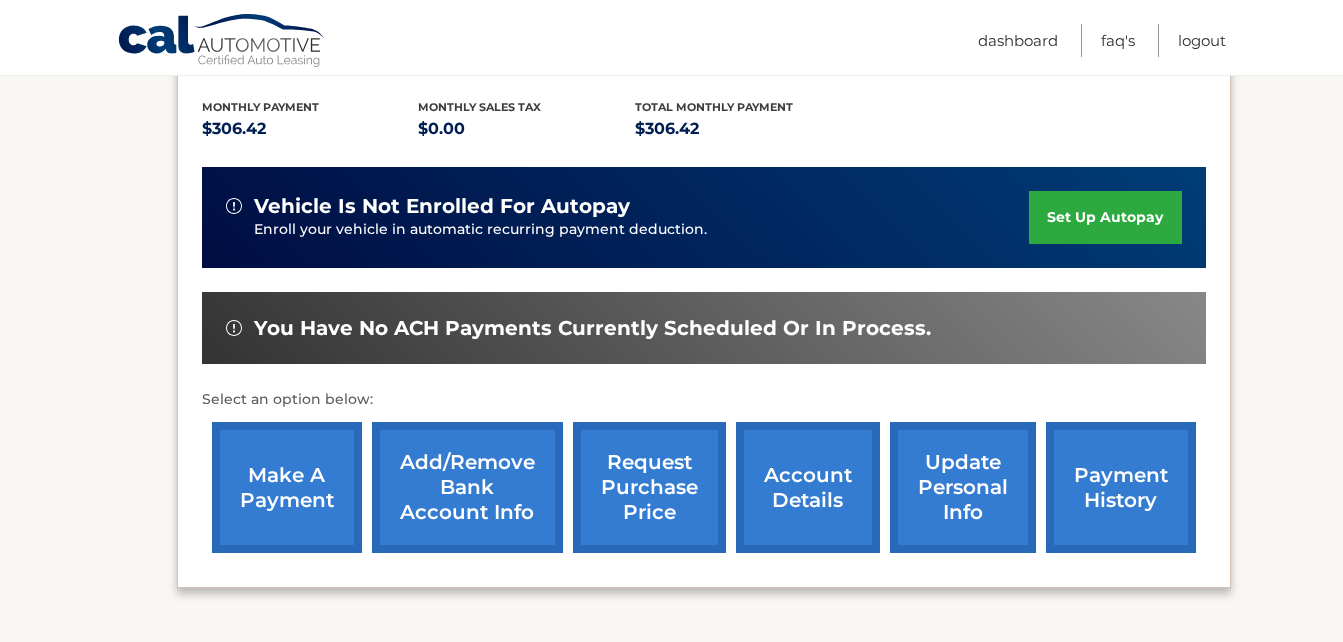 click on "account details" at bounding box center [808, 487] 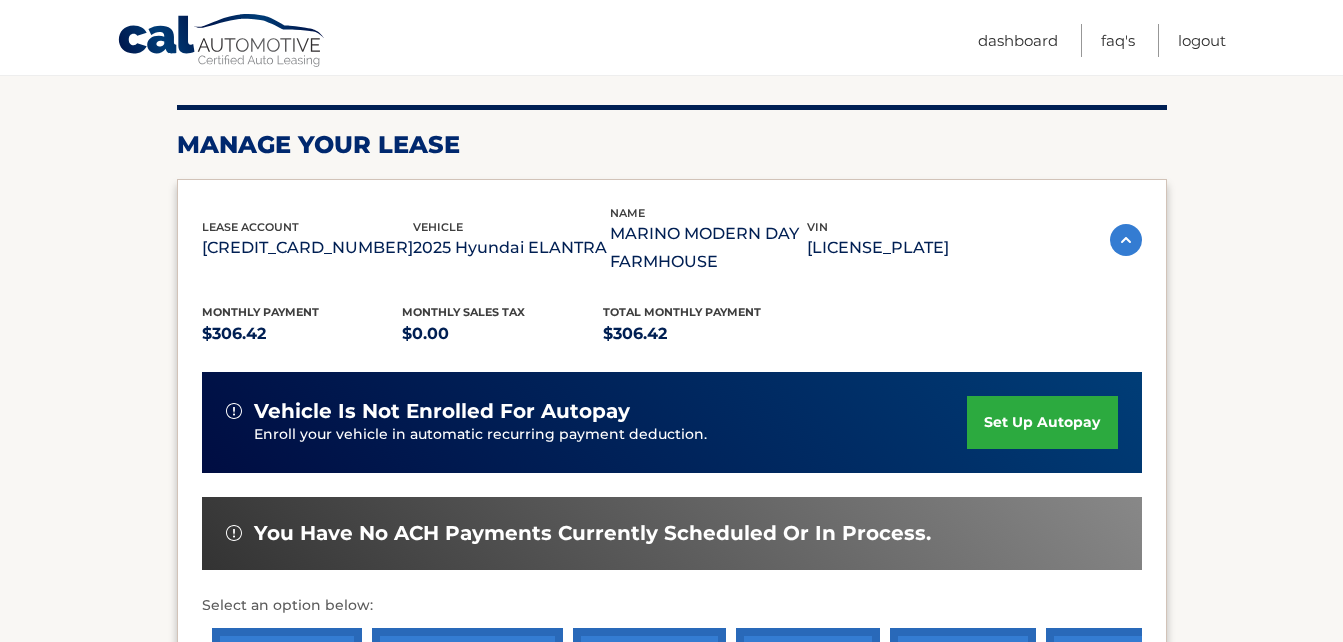 scroll, scrollTop: 280, scrollLeft: 0, axis: vertical 